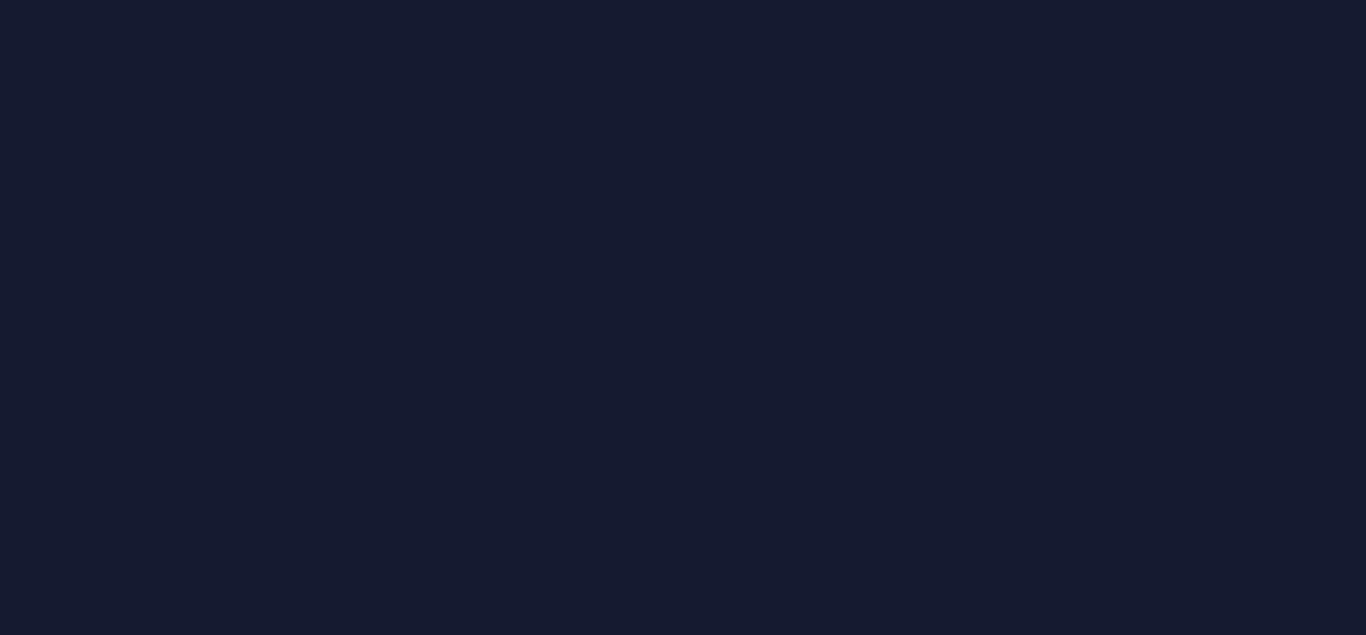 scroll, scrollTop: 0, scrollLeft: 0, axis: both 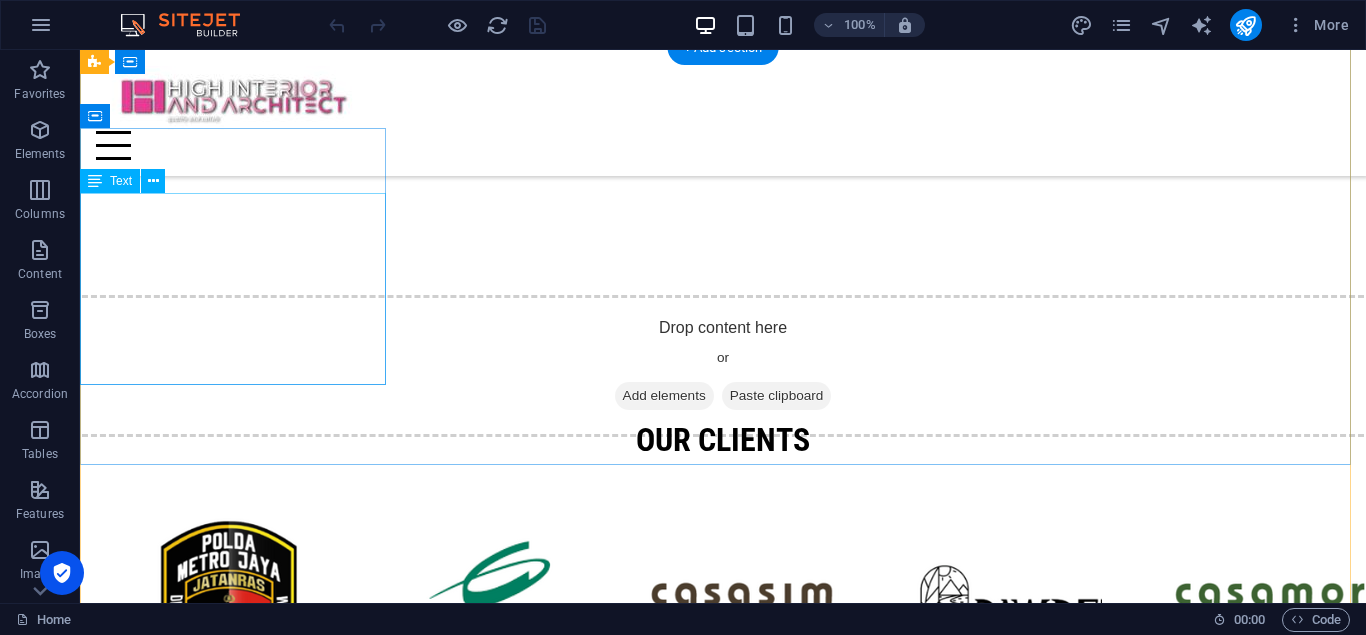 click on "Showroom & Office:  Kahfi Bisnis Center A-1  Jl. Moh. Kahfi I, Jagakarsa, Jakarta Selatan - 12630 Workshop:  Jl. Aselih, Cipedak, Jagakarsa, Jakarta Selatan - 12630" at bounding box center (723, 2083) 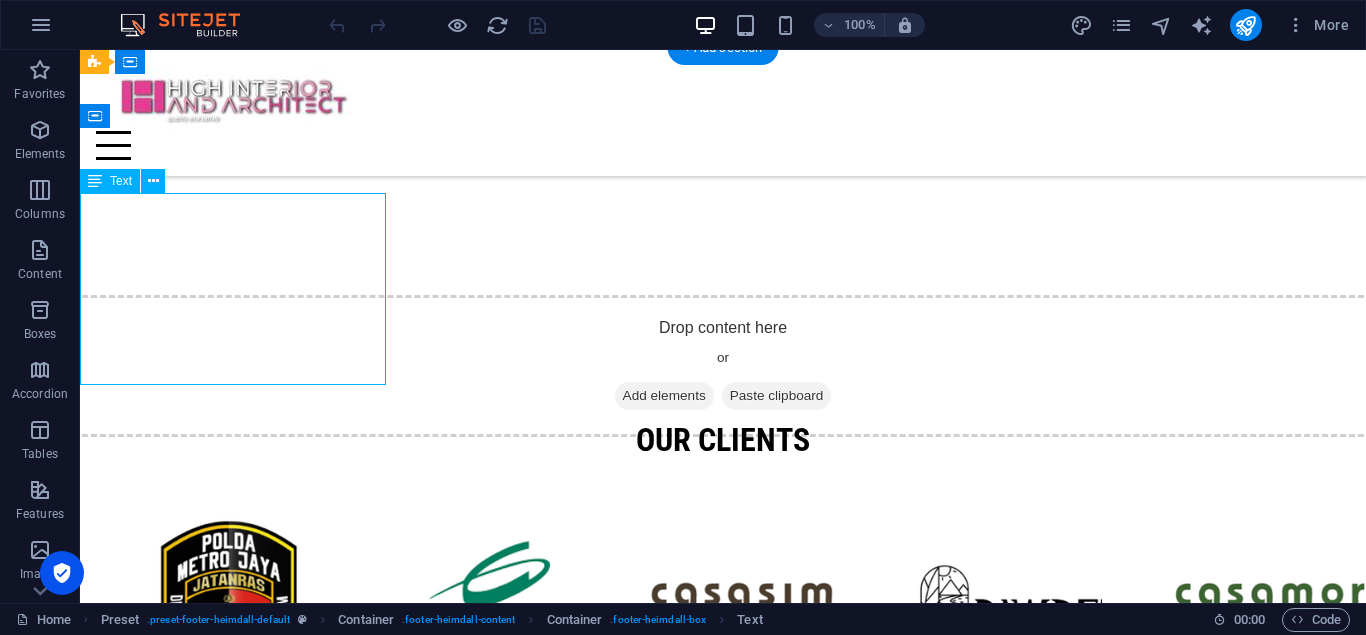 click on "Showroom & Office:  Kahfi Bisnis Center A-1  Jl. Moh. Kahfi I, Jagakarsa, Jakarta Selatan - 12630 Workshop:  Jl. Aselih, Cipedak, Jagakarsa, Jakarta Selatan - 12630" at bounding box center (723, 2083) 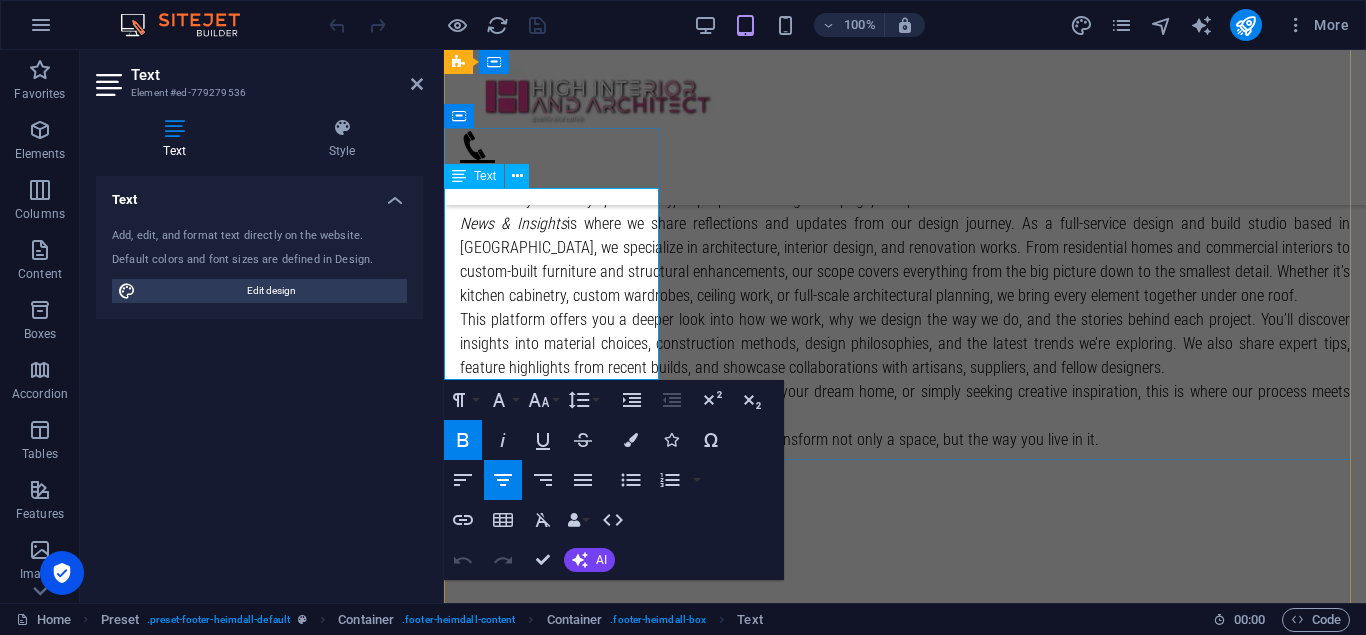 scroll, scrollTop: 3477, scrollLeft: 0, axis: vertical 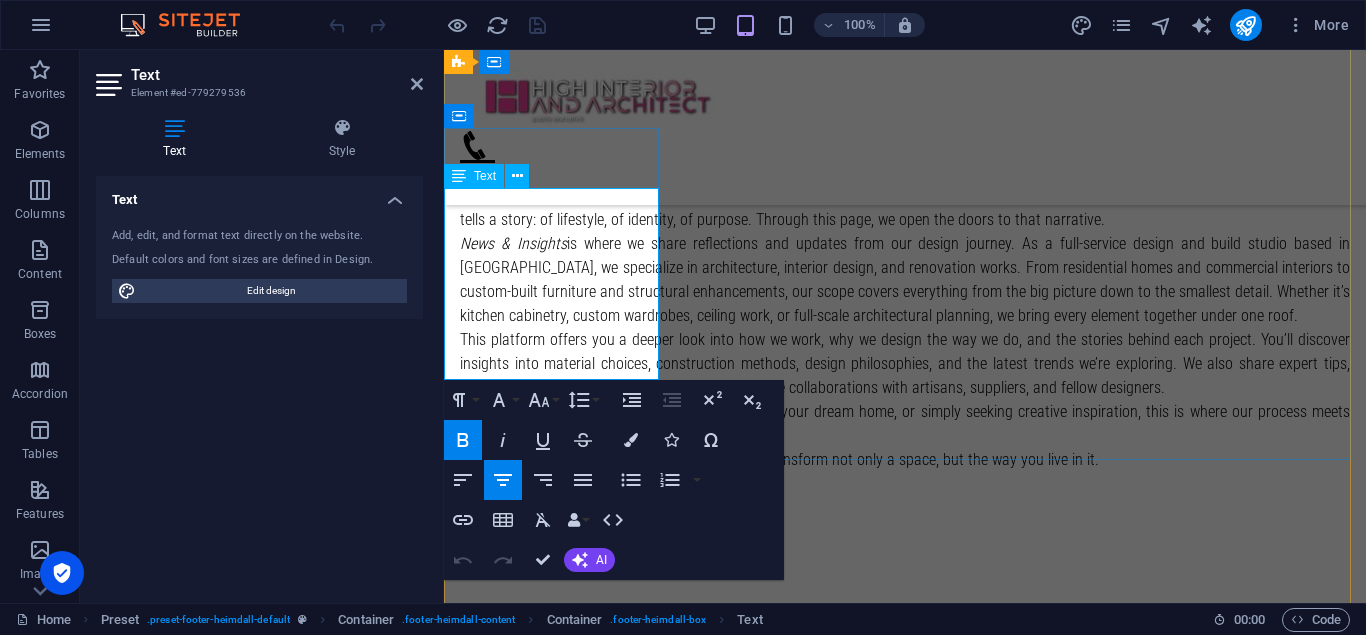 click on "Showroom & Office:  Kahfi Bisnis Center A-1  Jl. Moh. Kahfi I, Jagakarsa, Jakarta Selatan - 12630" at bounding box center [905, 2454] 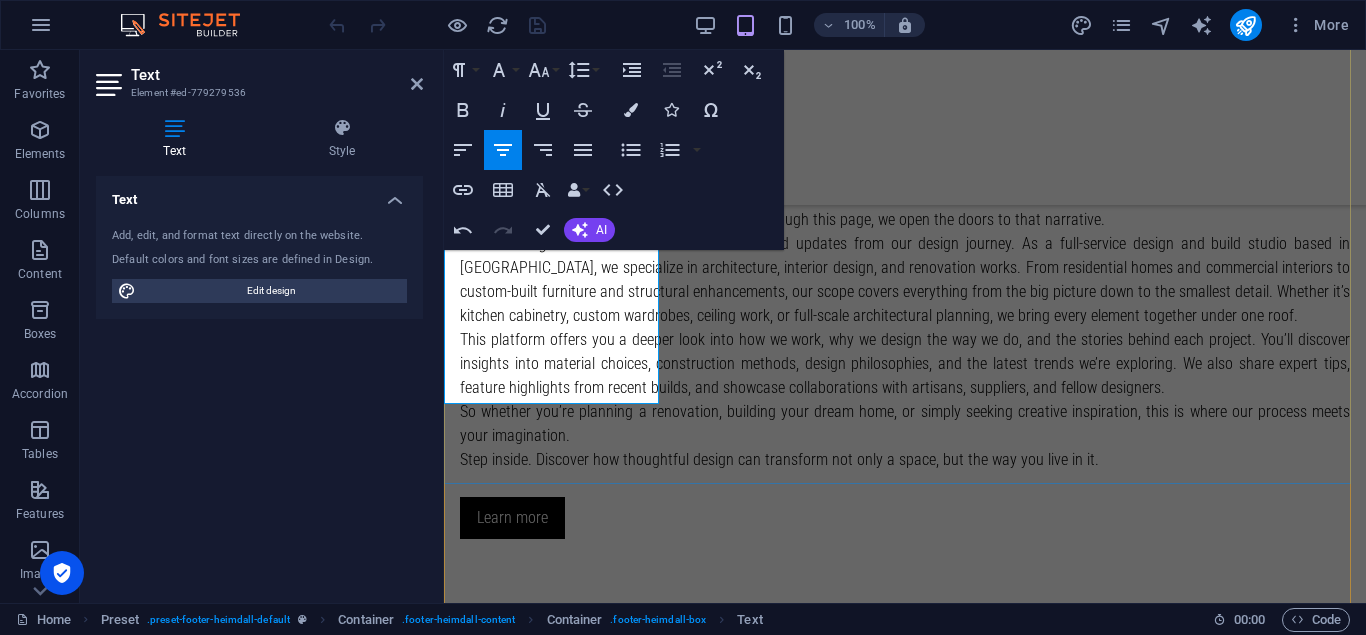 click on "Showroom & Office:  Kahfi Bisnis Center A-1  Jl. Moh. Kahfi I,  Jagakarsa, Jakarta Selatan - 12630" at bounding box center (905, 2466) 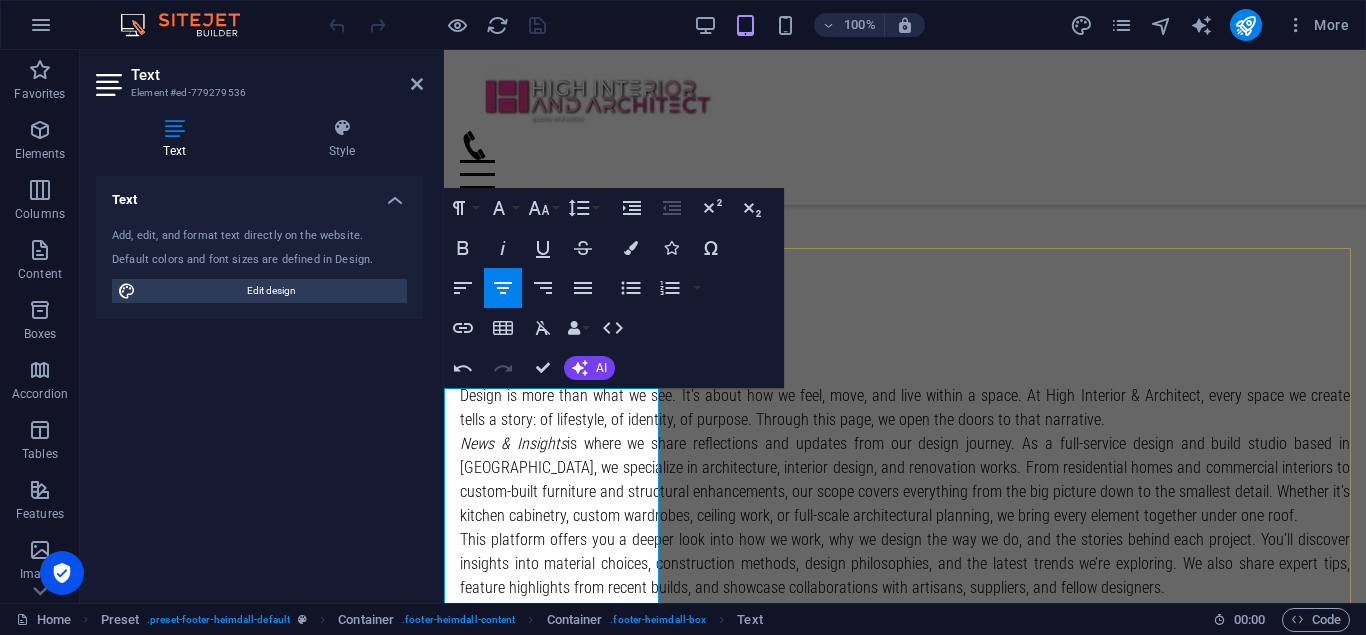 scroll, scrollTop: 3377, scrollLeft: 0, axis: vertical 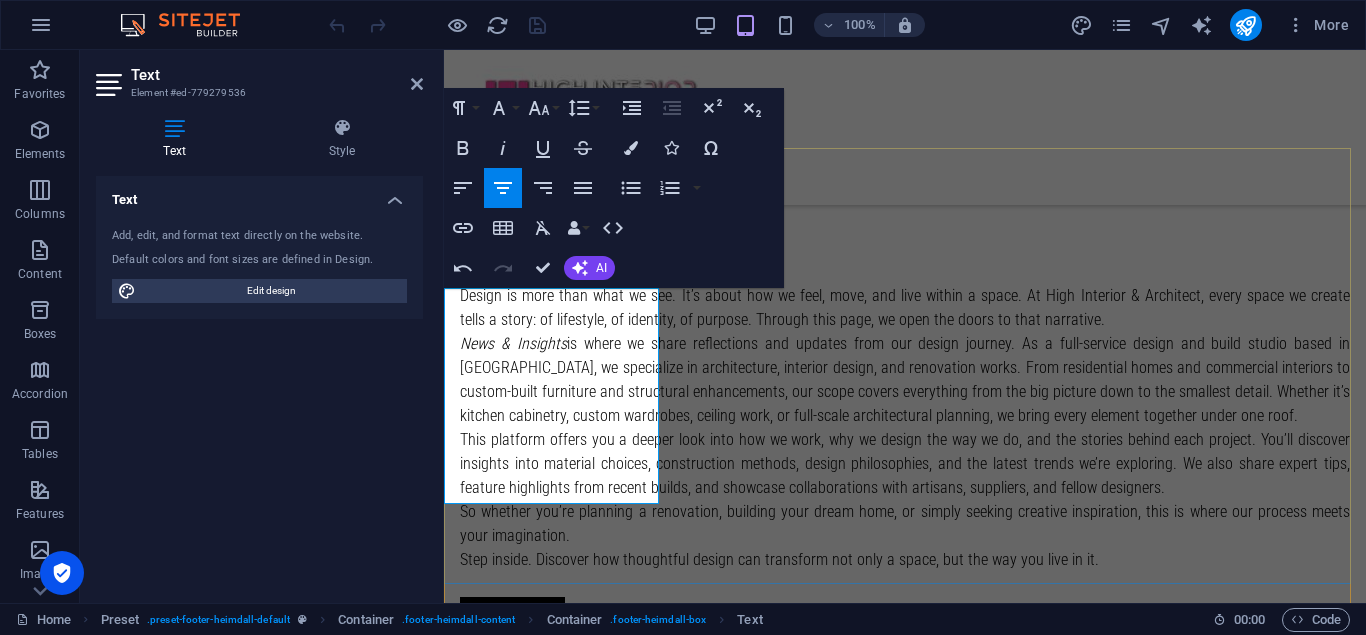 click on "Jl. Aselih, Cipedak, Jagakarsa, Jakarta Selatan - 12630" at bounding box center (905, 2685) 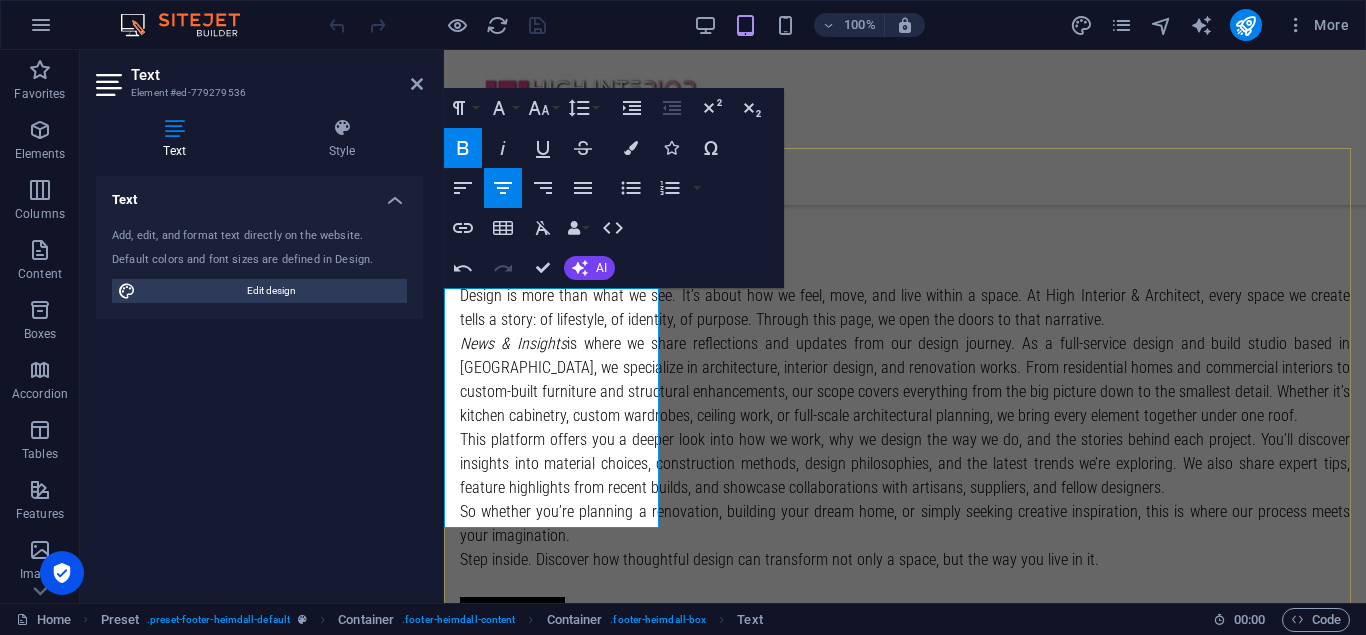 click on "Workshop:  Jl. Aselih, Cipedak,  Jagakarsa, Jakarta Selatan - 12630" at bounding box center (905, 2686) 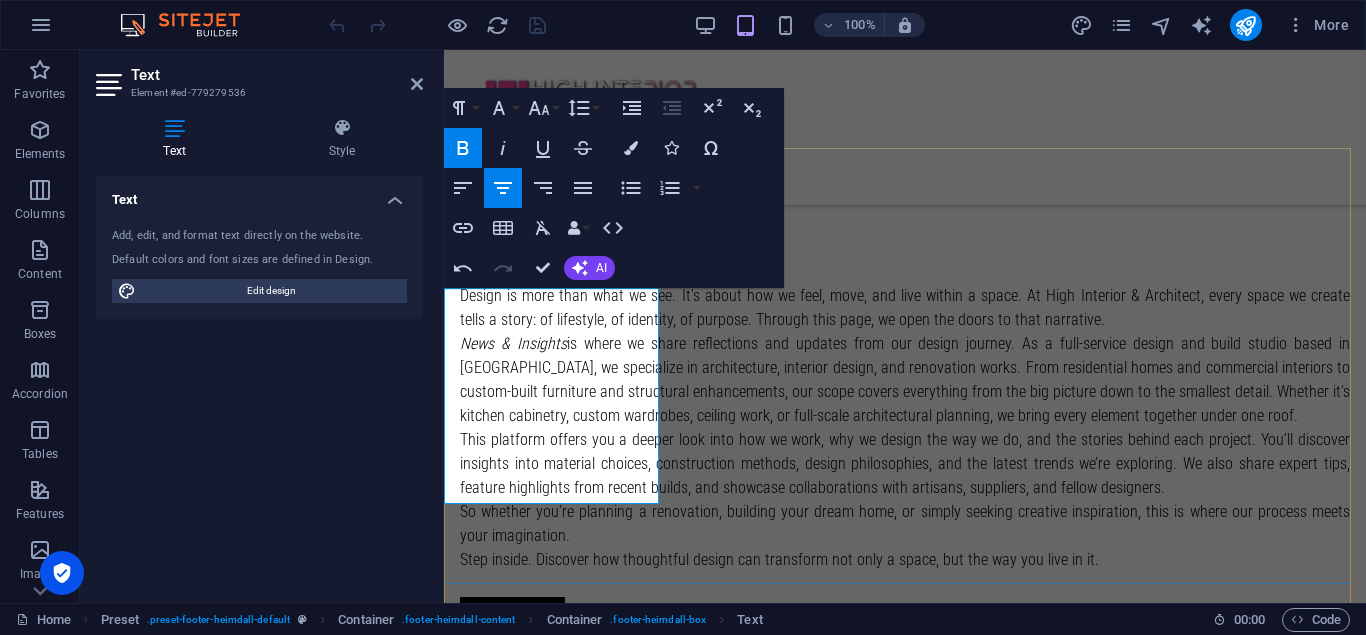 click on "Jagakarsa, Jakarta Selatan 12630" at bounding box center [905, 2709] 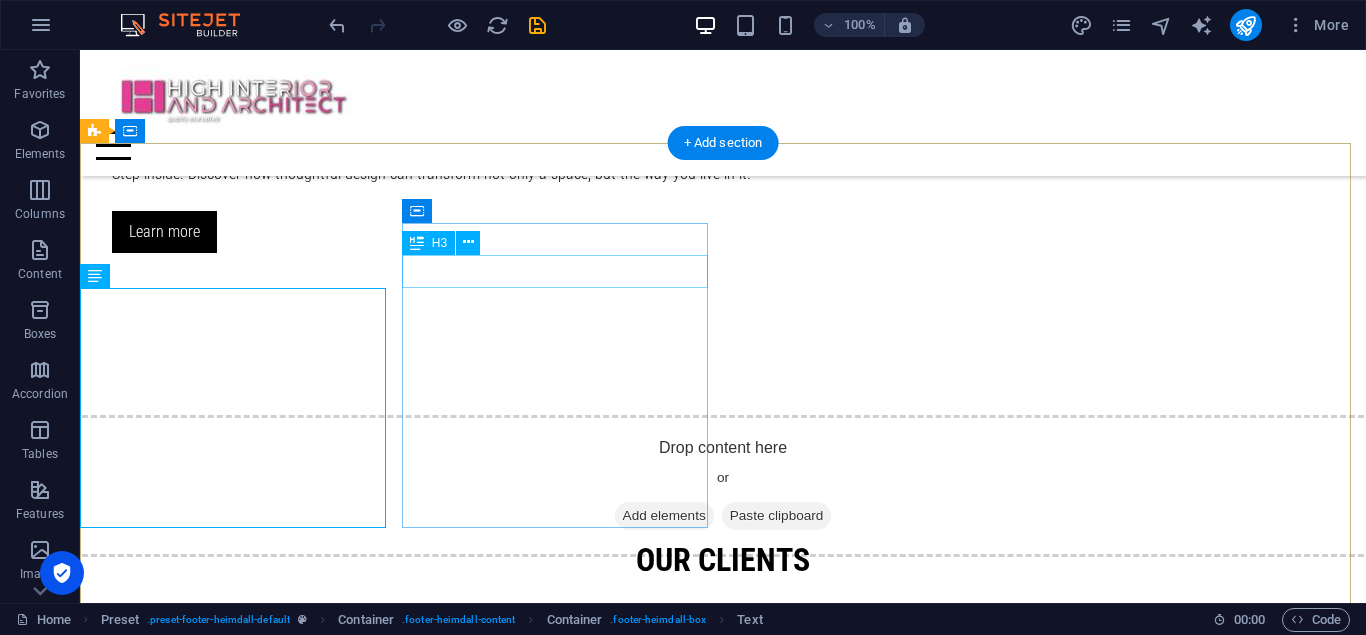 scroll, scrollTop: 3402, scrollLeft: 0, axis: vertical 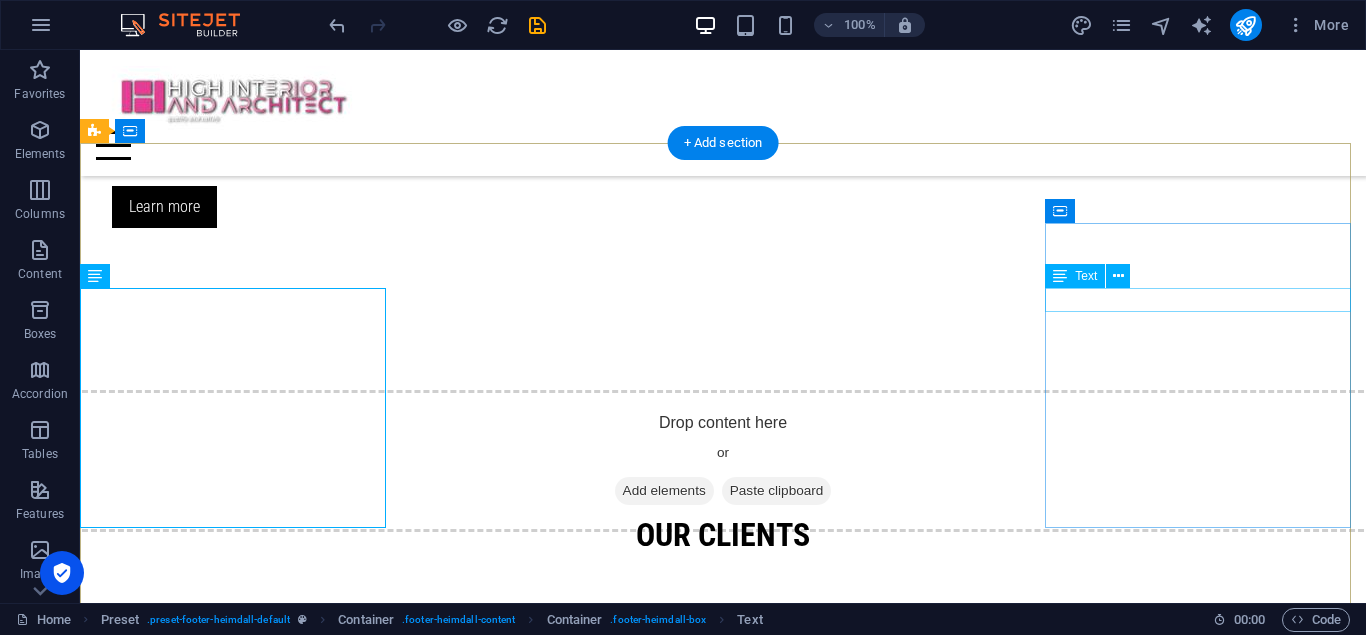 click on "operation@highinteriorandarchitect.co.id" at bounding box center [723, 2675] 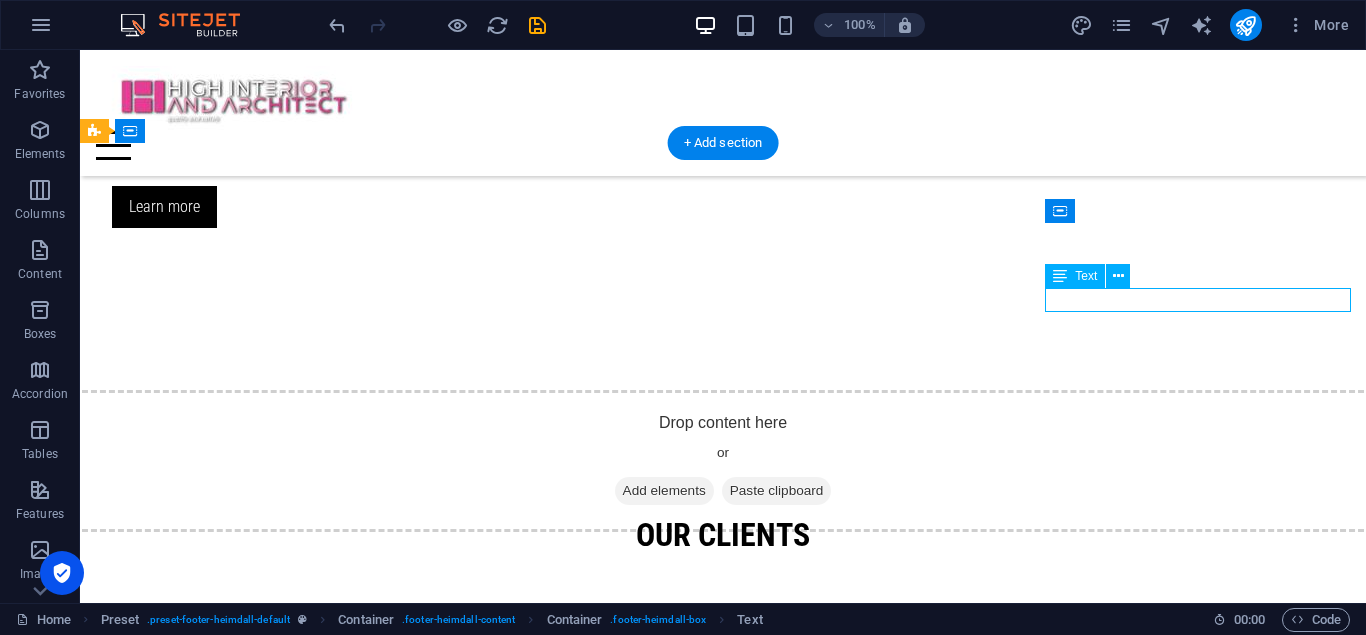 click on "operation@highinteriorandarchitect.co.id" at bounding box center (723, 2675) 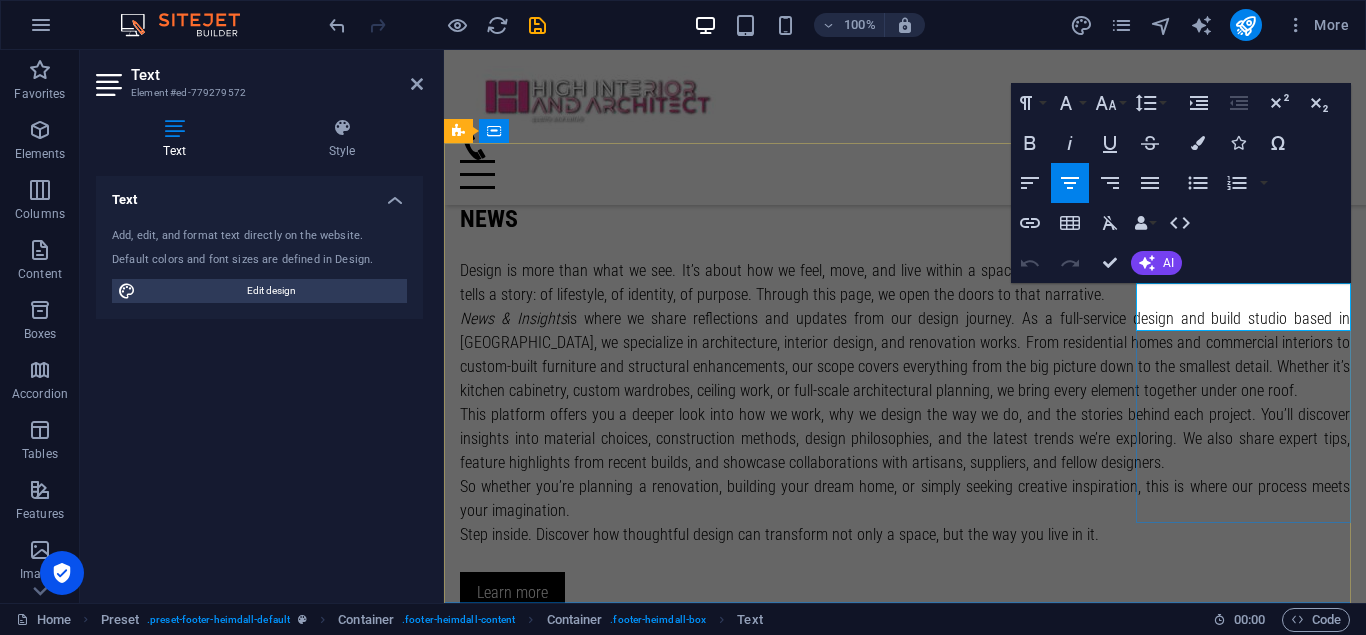 scroll, scrollTop: 3382, scrollLeft: 0, axis: vertical 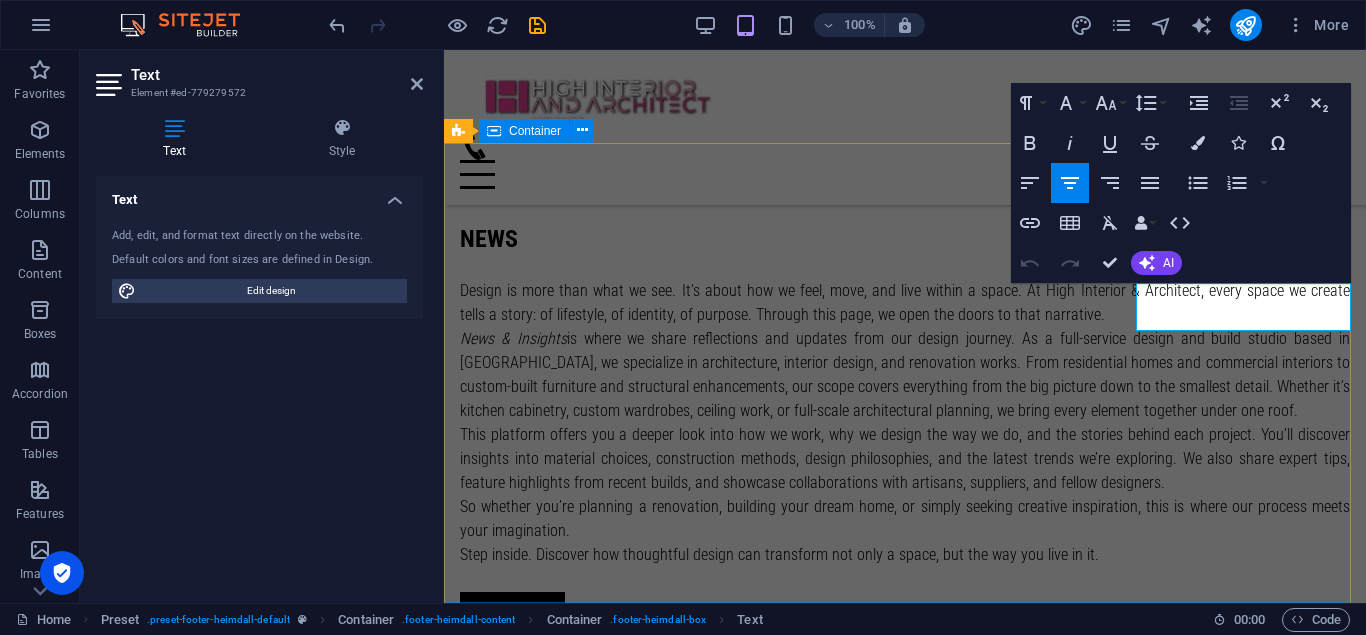 drag, startPoint x: 1193, startPoint y: 293, endPoint x: 1131, endPoint y: 301, distance: 62.514 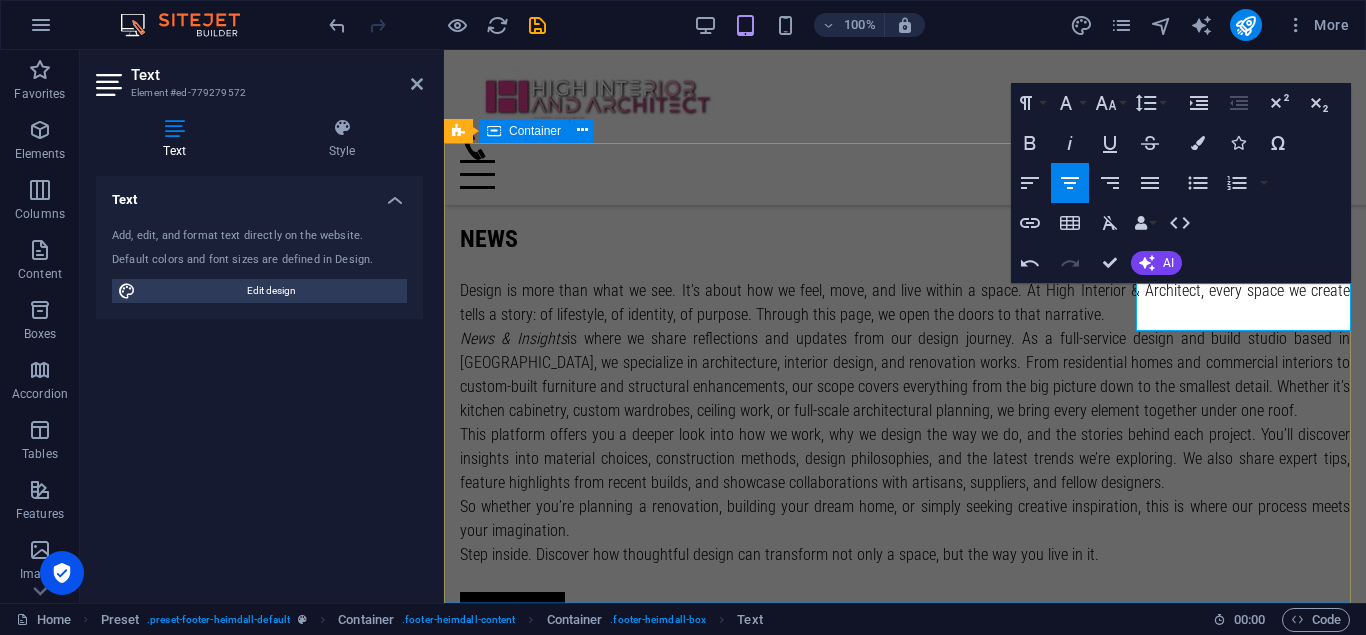 click on "AdDress Showroom & Office:  [GEOGRAPHIC_DATA] A-1  Jl. Moh. Kahfi I,  [GEOGRAPHIC_DATA], [GEOGRAPHIC_DATA]  12630 Workshop:  Jl. Aselih, [GEOGRAPHIC_DATA] Call us Phone:  [PHONE_NUMBER] Mobile: +62812-3334-0000 Social LinkedIn   Instagram Write us projectdesk @[DOMAIN_NAME]" at bounding box center [905, 2753] 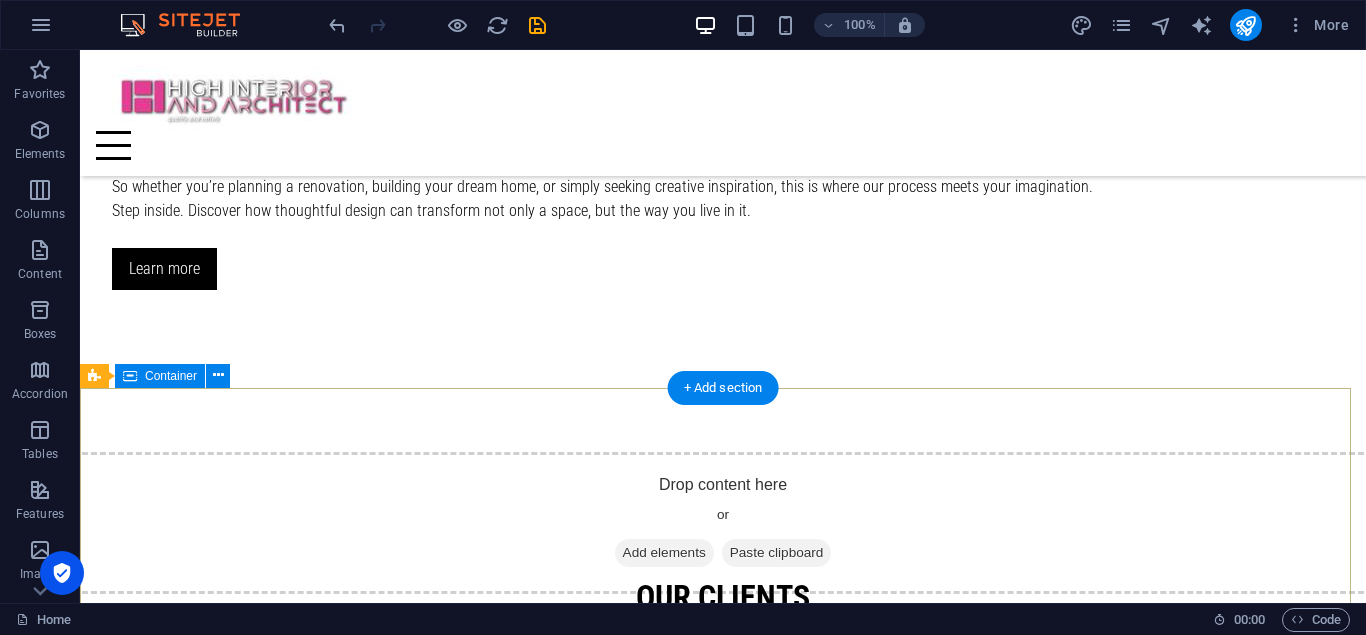 scroll, scrollTop: 3157, scrollLeft: 0, axis: vertical 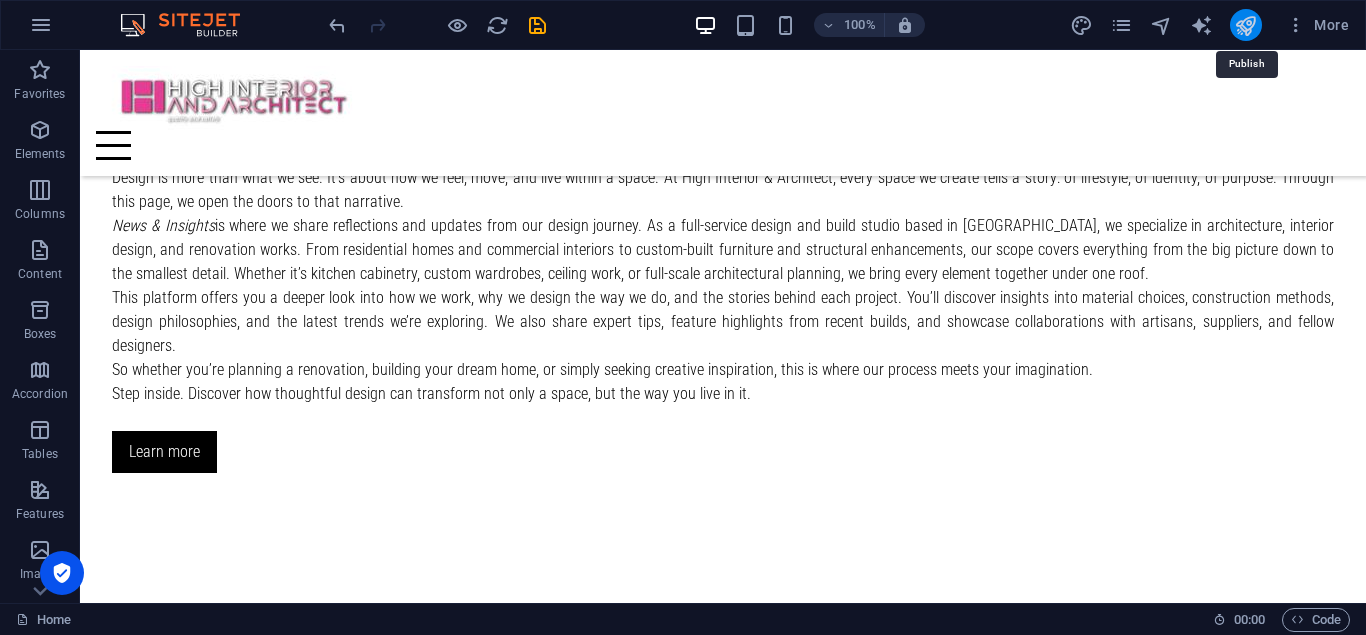 click at bounding box center [1245, 25] 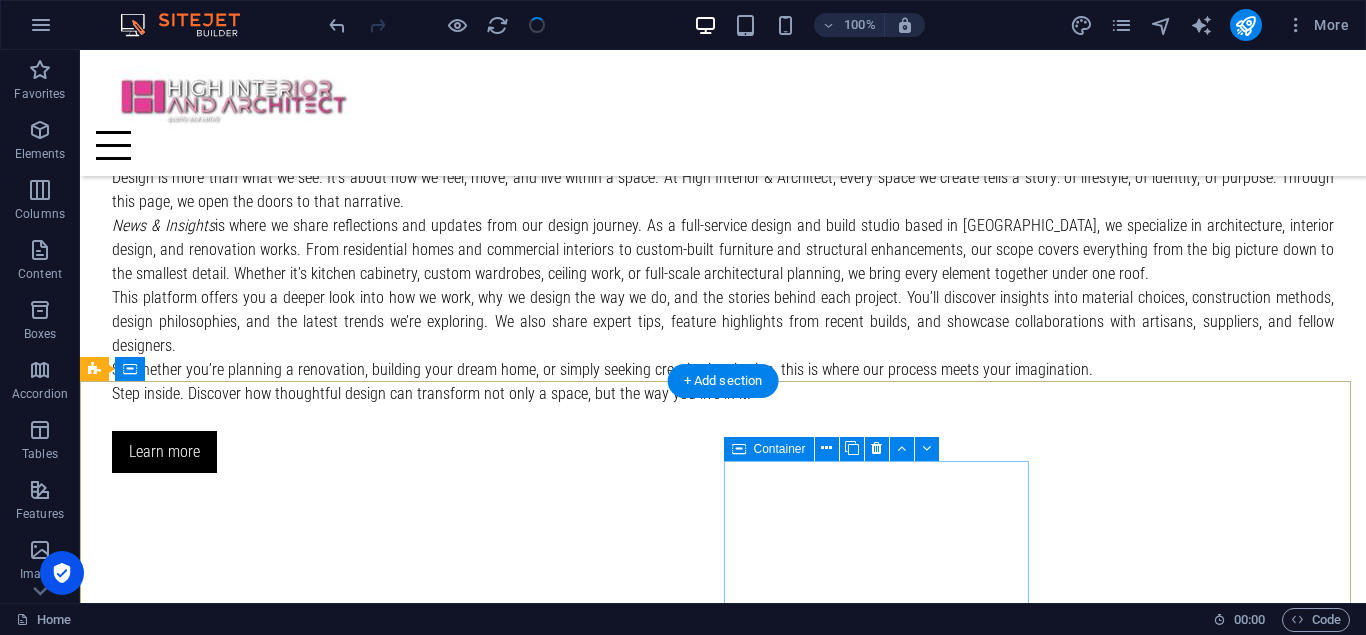 scroll, scrollTop: 3457, scrollLeft: 0, axis: vertical 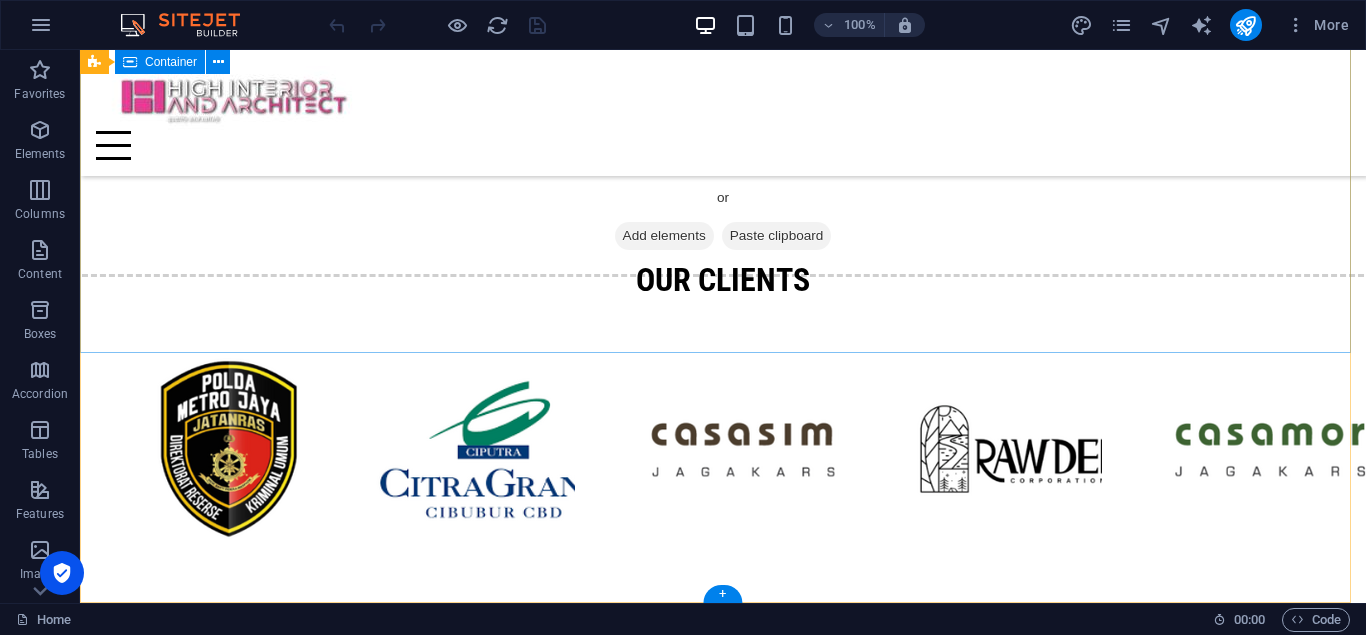 click on "AdDress Showroom & Office:  [GEOGRAPHIC_DATA] A-1  Jl. Moh. Kahfi I,  [GEOGRAPHIC_DATA], [GEOGRAPHIC_DATA]  12630 Workshop:  Jl. Aselih, [GEOGRAPHIC_DATA] Call us Phone:  [PHONE_NUMBER] Mobile: +62812-3334-0000 Social LinkedIn   Instagram Write us projectdesk @[DOMAIN_NAME]" at bounding box center [723, 2108] 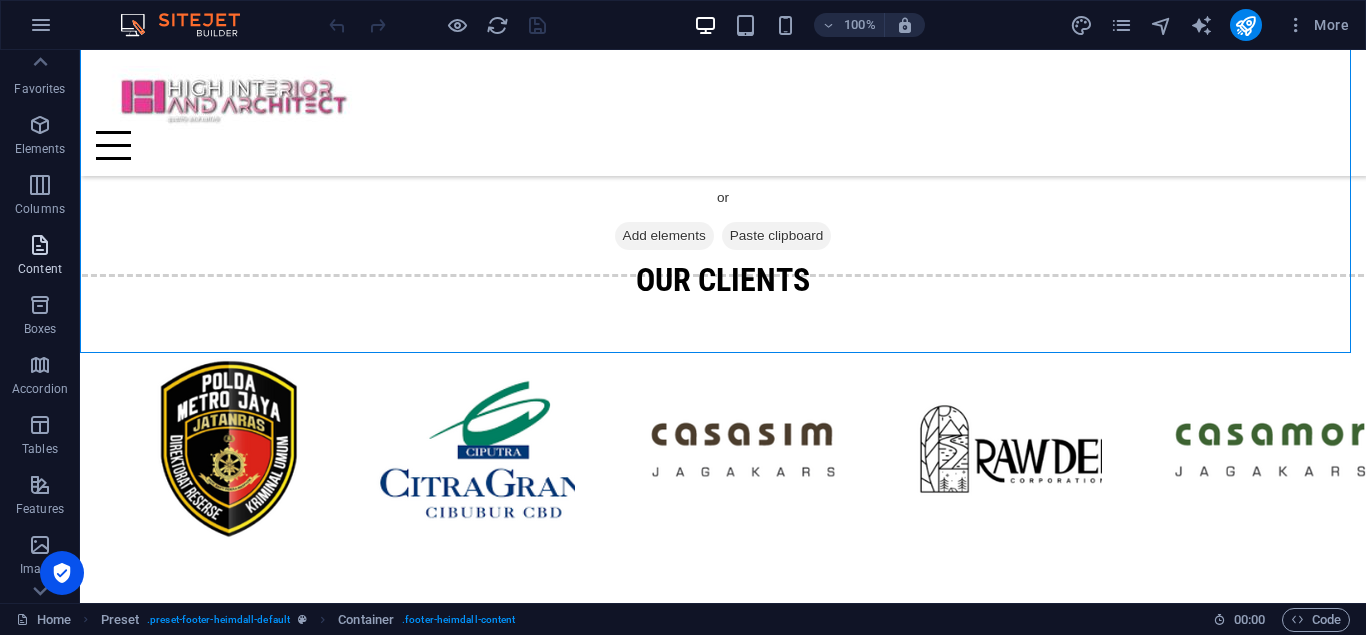 scroll, scrollTop: 0, scrollLeft: 0, axis: both 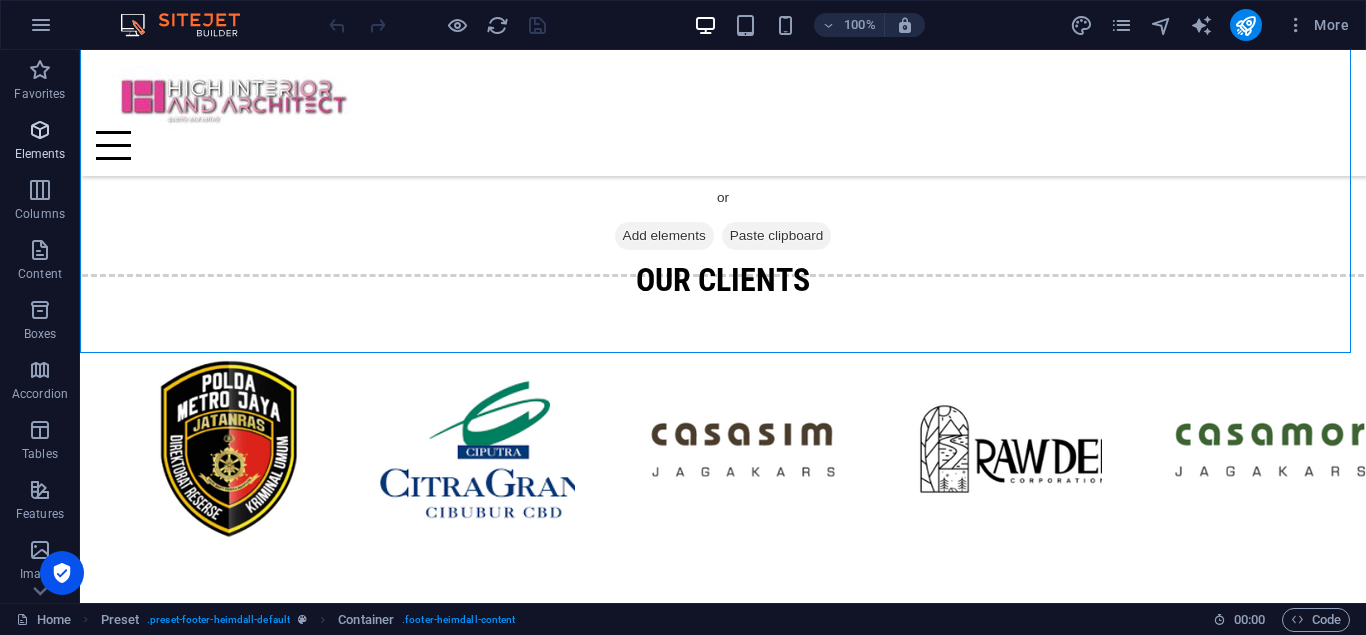 click on "Elements" at bounding box center [40, 142] 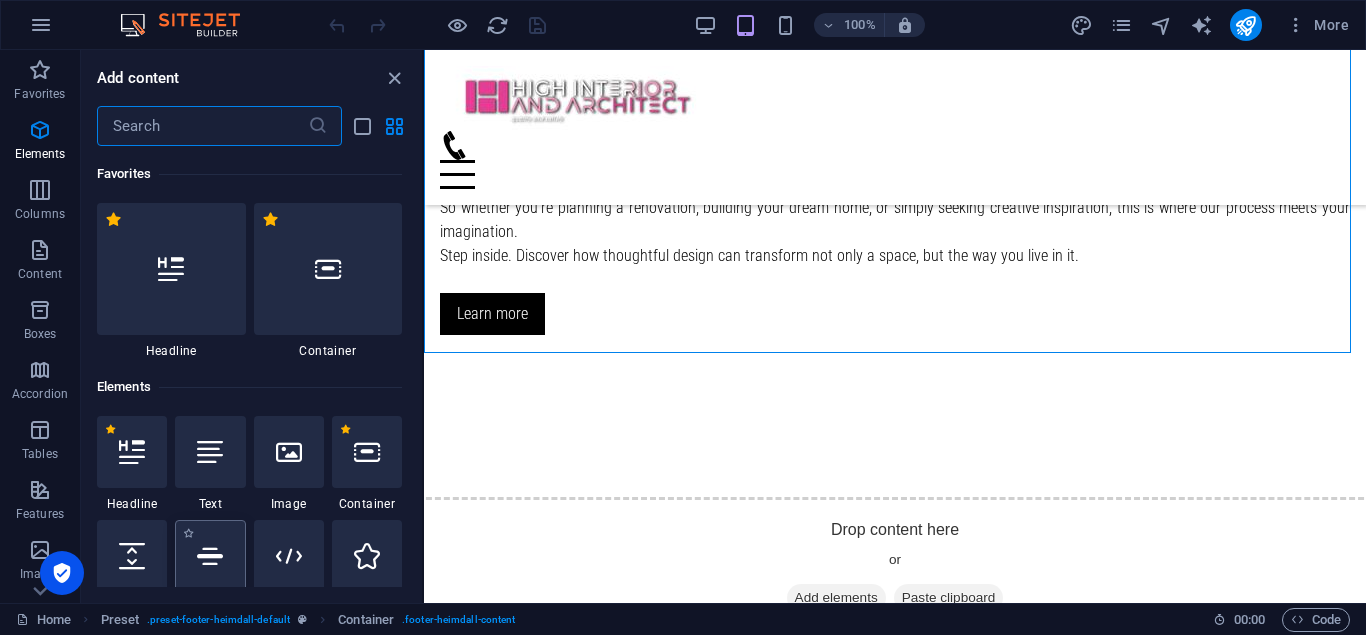 scroll, scrollTop: 3624, scrollLeft: 0, axis: vertical 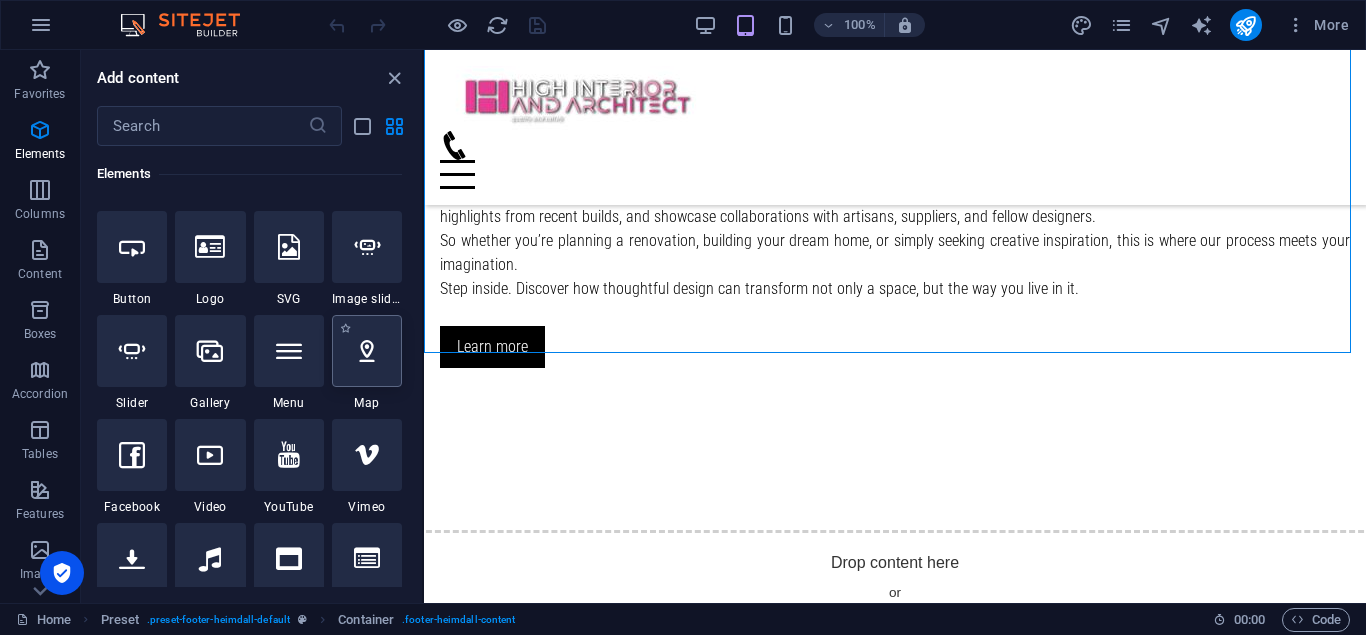 click at bounding box center [367, 351] 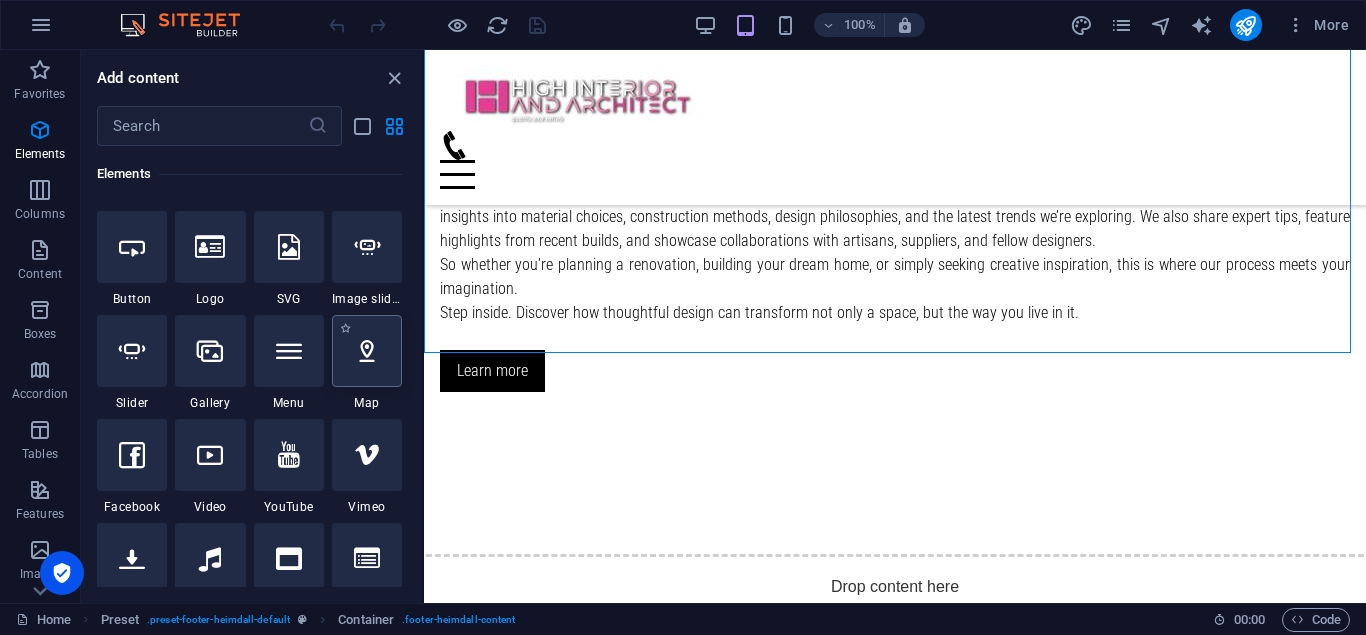 select on "1" 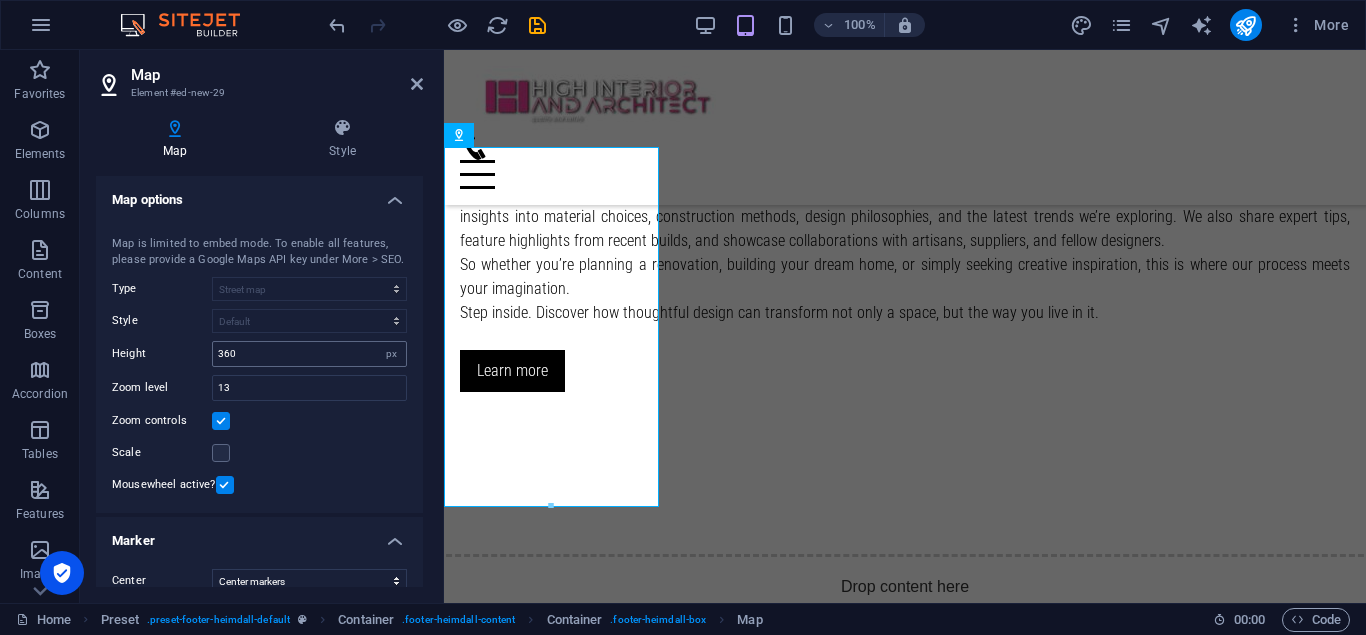 scroll, scrollTop: 3458, scrollLeft: 0, axis: vertical 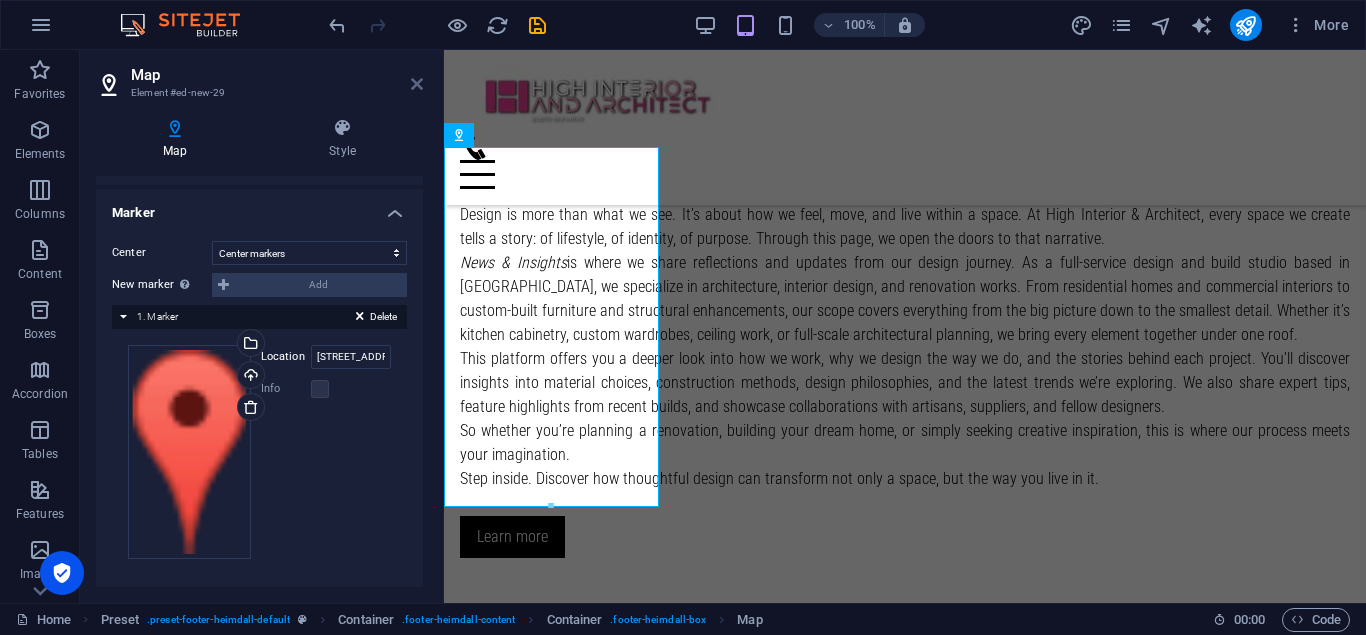 click at bounding box center (417, 84) 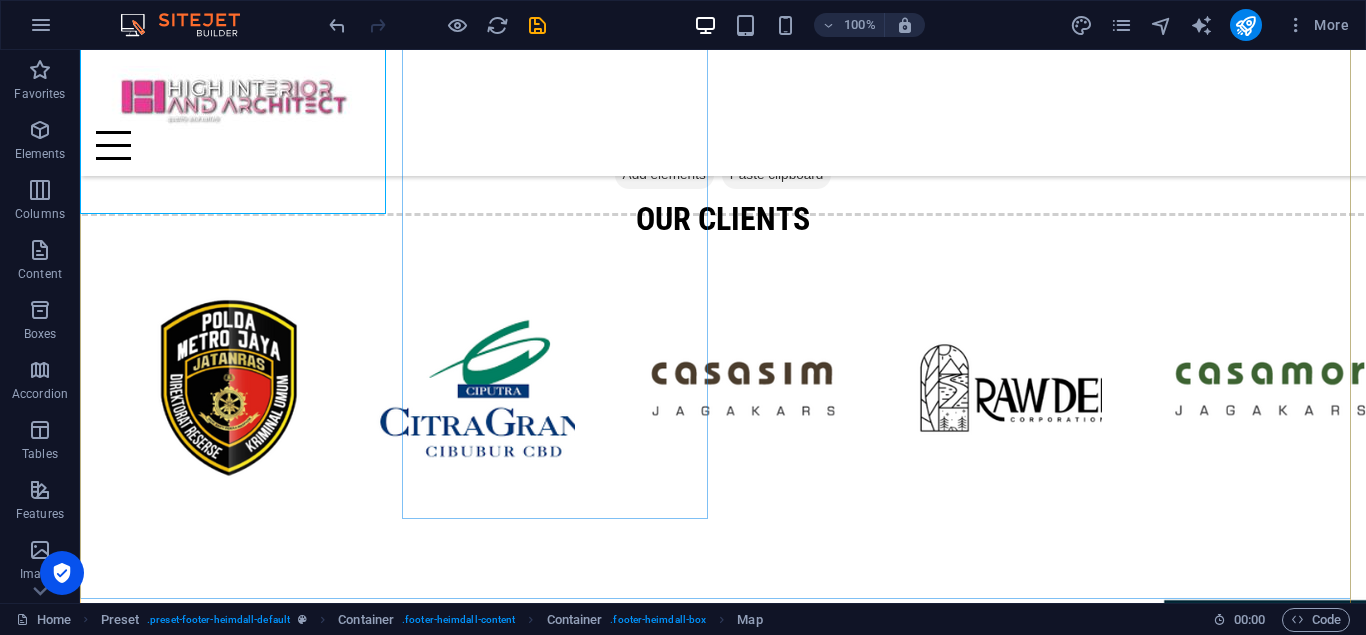 scroll, scrollTop: 3778, scrollLeft: 0, axis: vertical 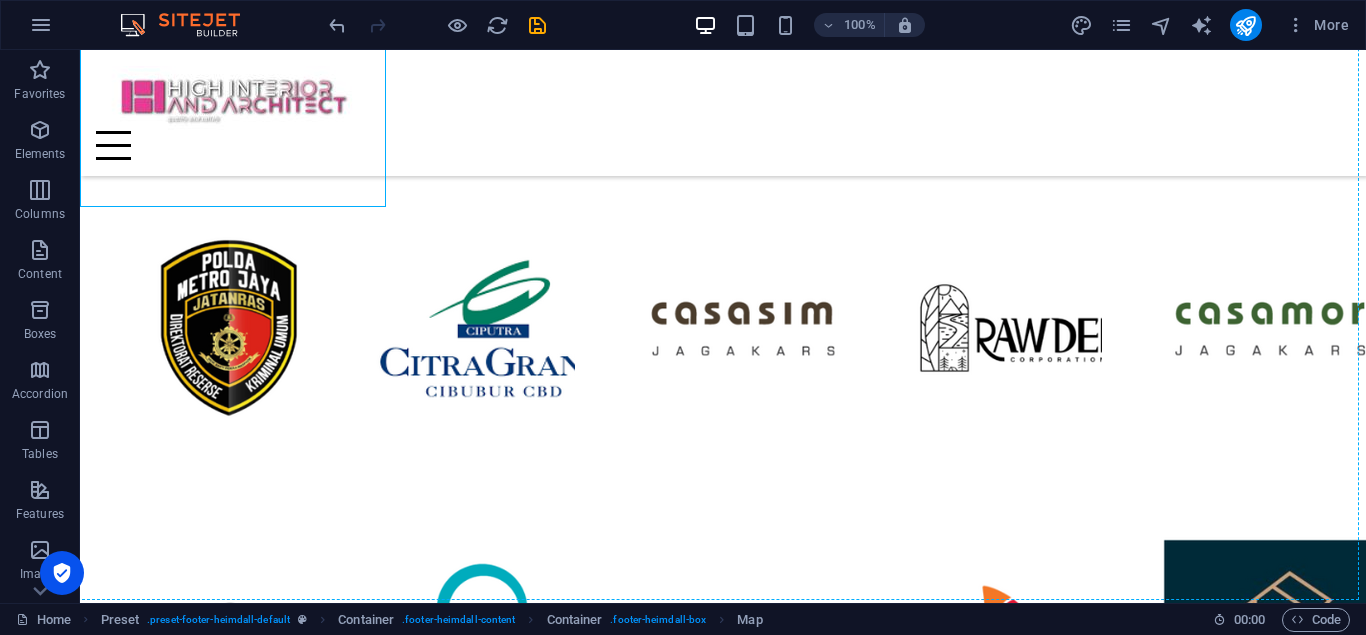 drag, startPoint x: 217, startPoint y: 162, endPoint x: 448, endPoint y: 224, distance: 239.17567 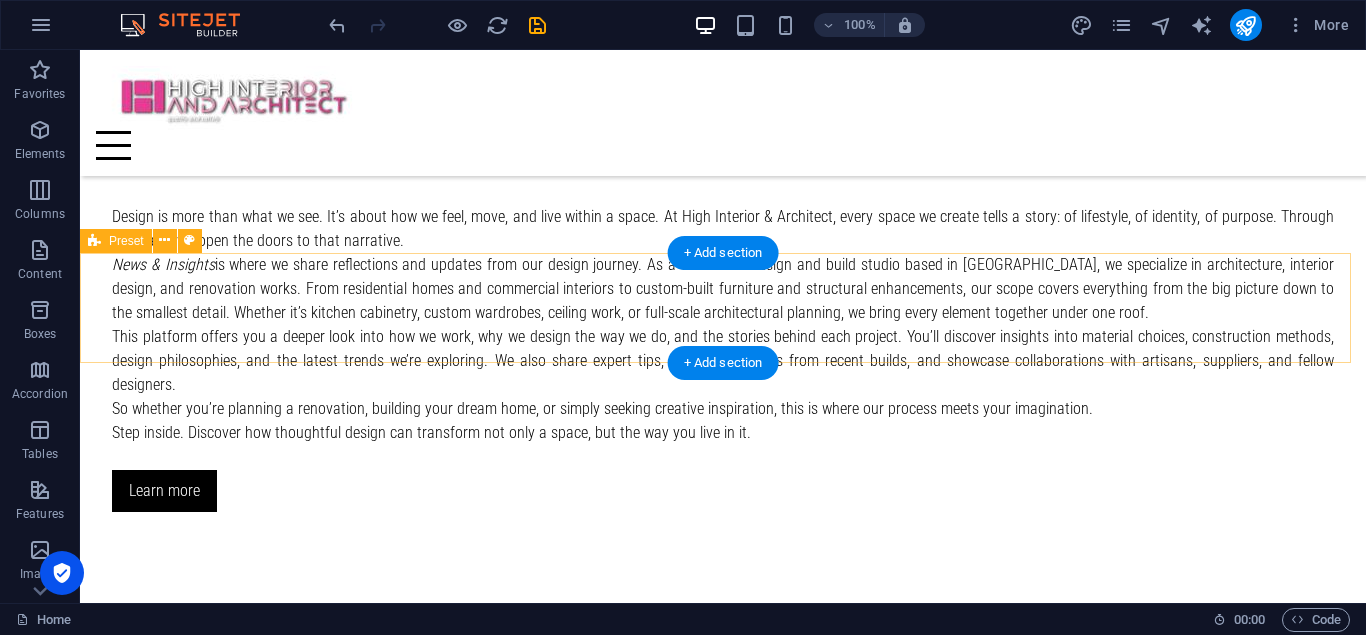 scroll, scrollTop: 3117, scrollLeft: 0, axis: vertical 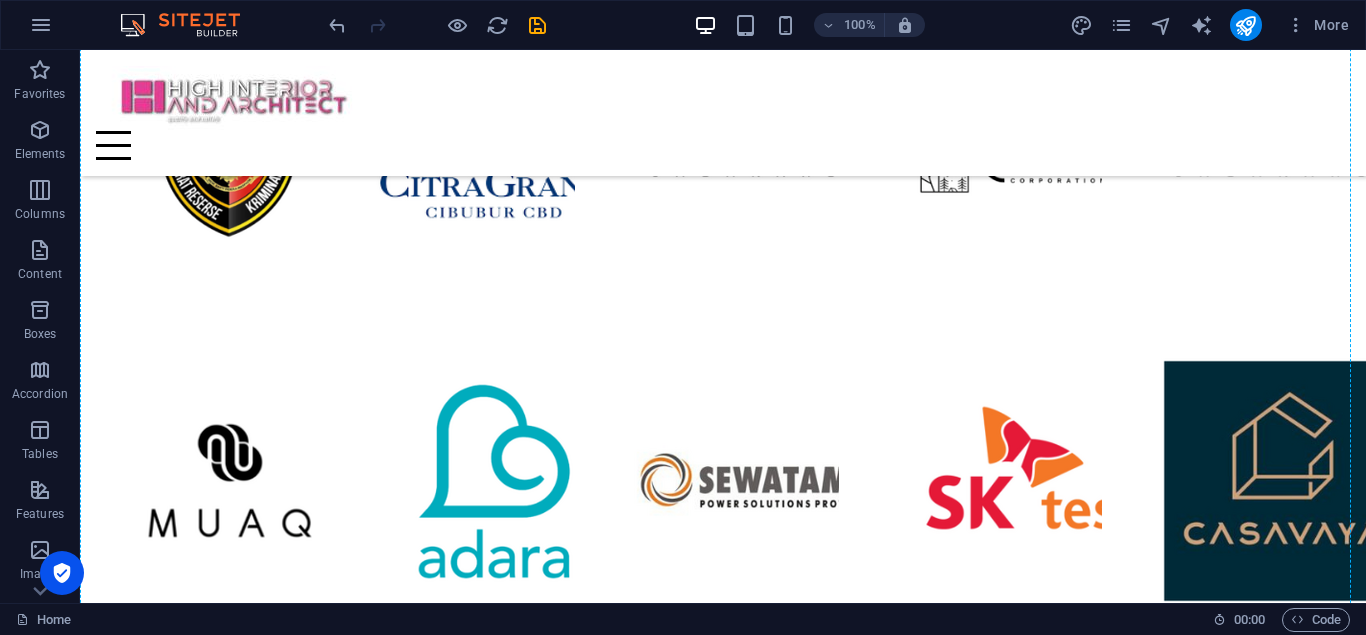 drag, startPoint x: 176, startPoint y: 358, endPoint x: 230, endPoint y: 370, distance: 55.31727 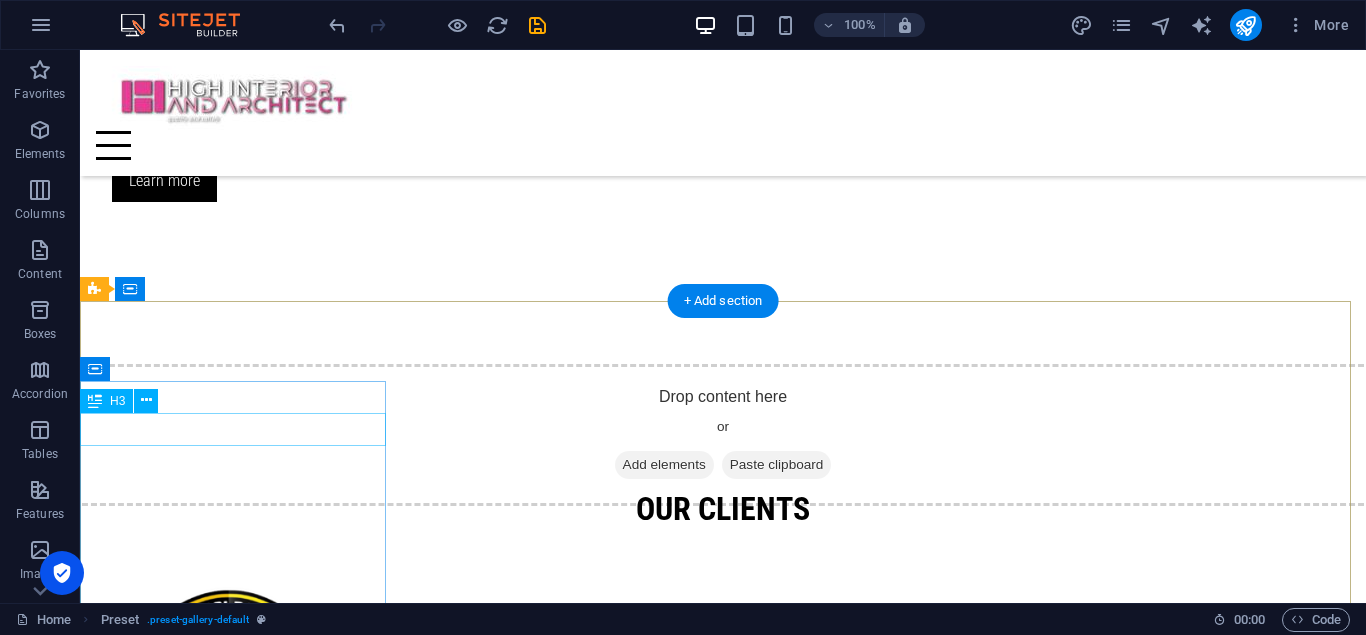 scroll, scrollTop: 3417, scrollLeft: 0, axis: vertical 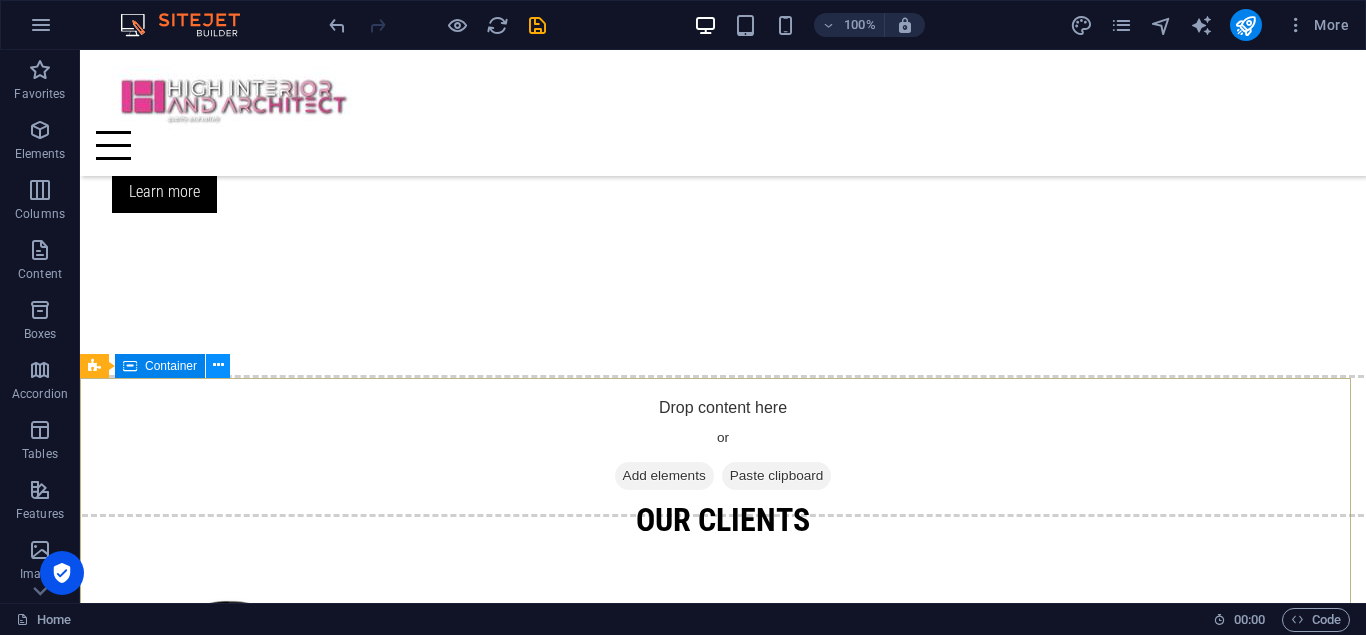 click at bounding box center (218, 365) 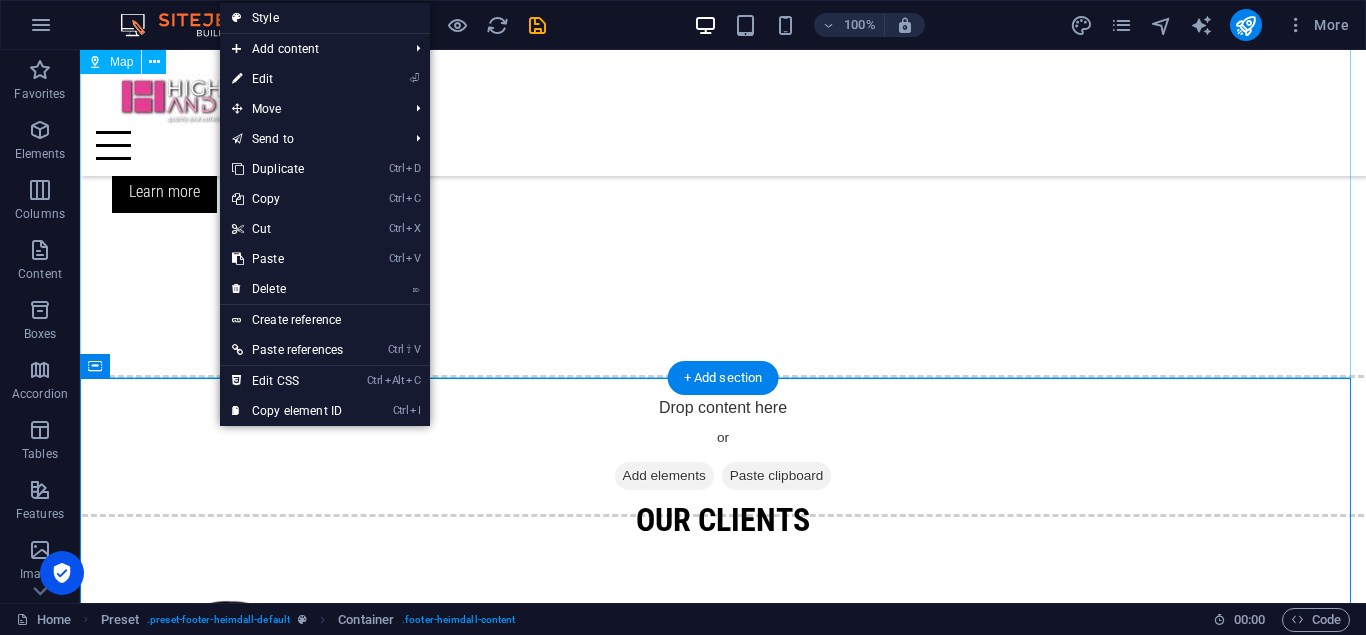 click on "← Move left → Move right ↑ Move up ↓ Move down + Zoom in - Zoom out Home Jump left by 75% End Jump right by 75% Page Up Jump up by 75% Page Down Jump down by 75% Map Terrain Satellite Labels Keyboard shortcuts Map Data Map data ©2025 Google Map data ©2025 Google 1 km  Click to toggle between metric and imperial units Terms Report a map error" at bounding box center (723, 2015) 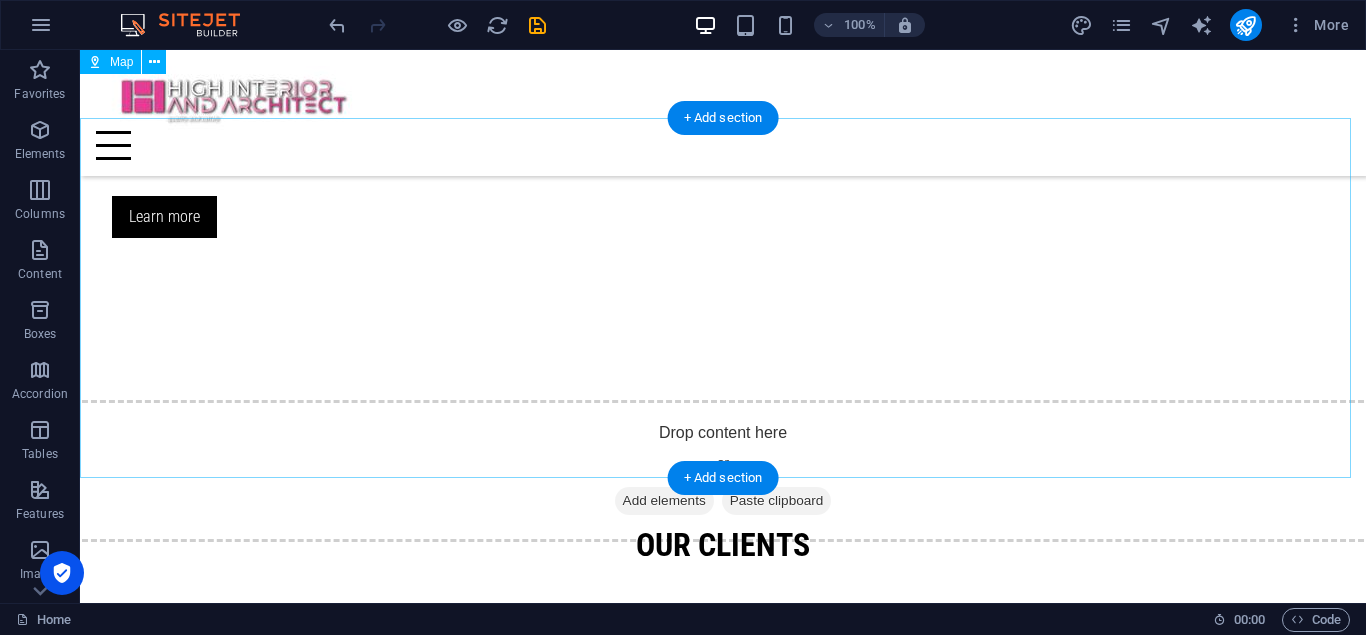 scroll, scrollTop: 3317, scrollLeft: 0, axis: vertical 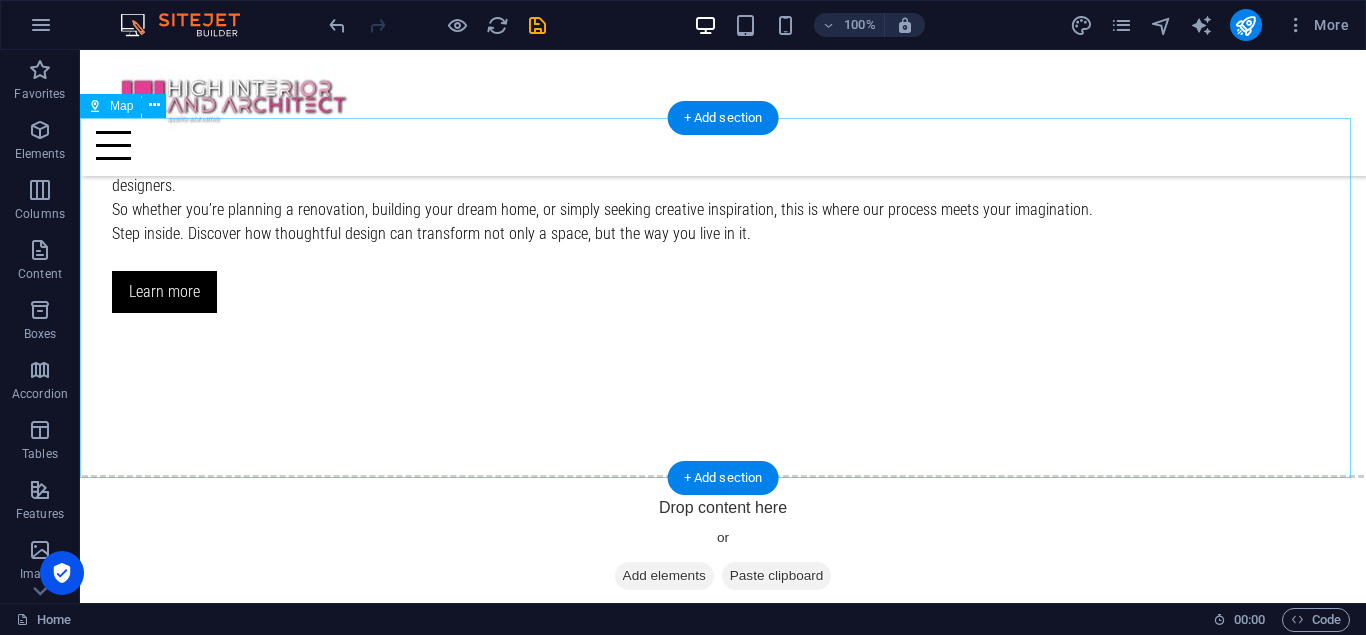click on "← Move left → Move right ↑ Move up ↓ Move down + Zoom in - Zoom out Home Jump left by 75% End Jump right by 75% Page Up Jump up by 75% Page Down Jump down by 75% Map Terrain Satellite Labels Keyboard shortcuts Map Data Map data ©2025 Google Map data ©2025 Google 1 km  Click to toggle between metric and imperial units Terms Report a map error" at bounding box center (723, 2115) 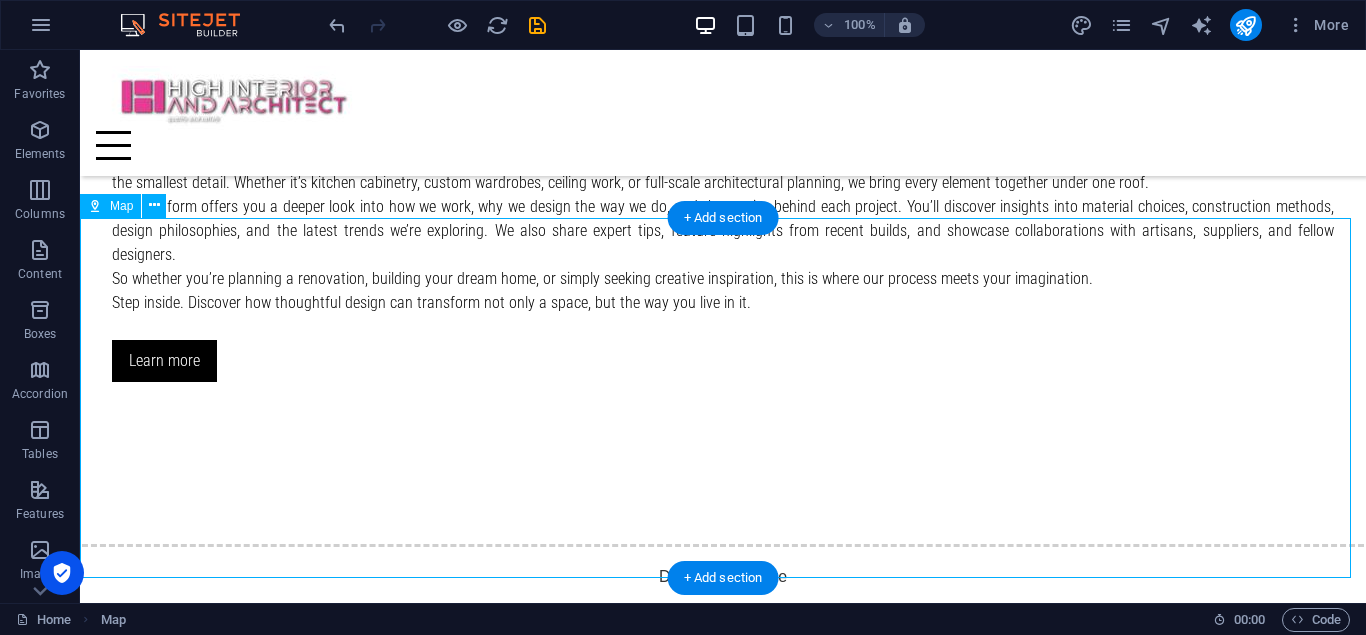 scroll, scrollTop: 3217, scrollLeft: 0, axis: vertical 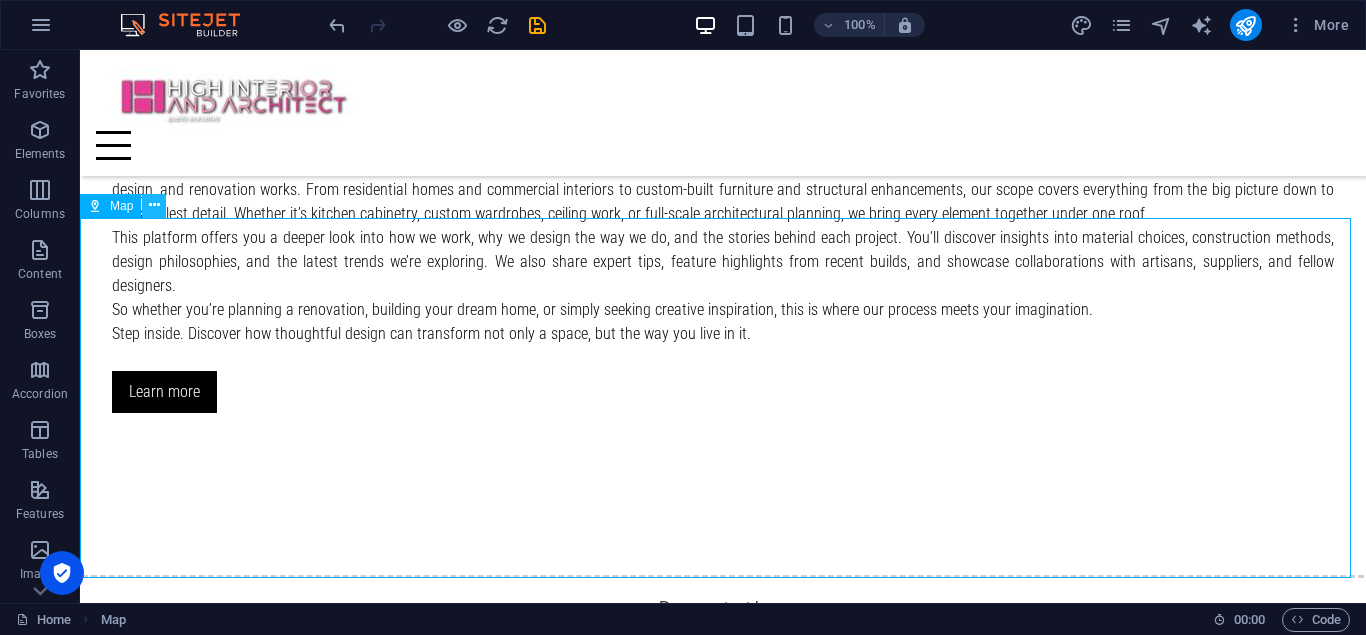 click at bounding box center [154, 205] 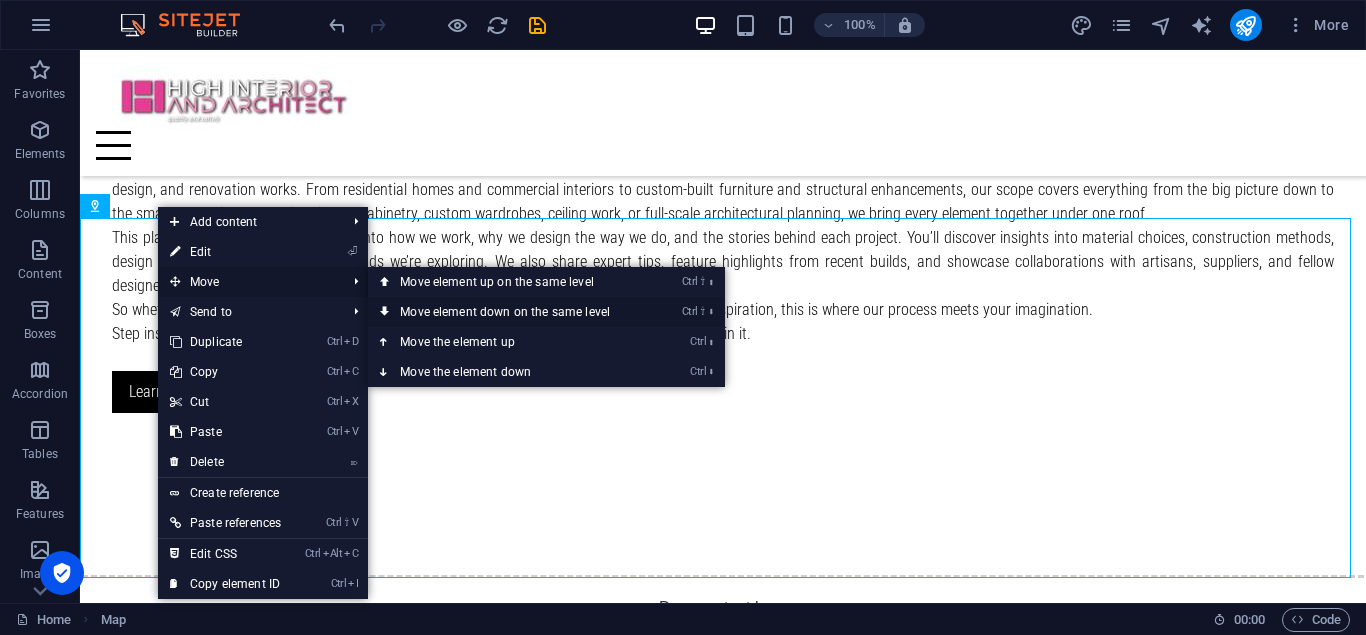 click on "Ctrl ⇧ ⬇  Move element down on the same level" at bounding box center (509, 312) 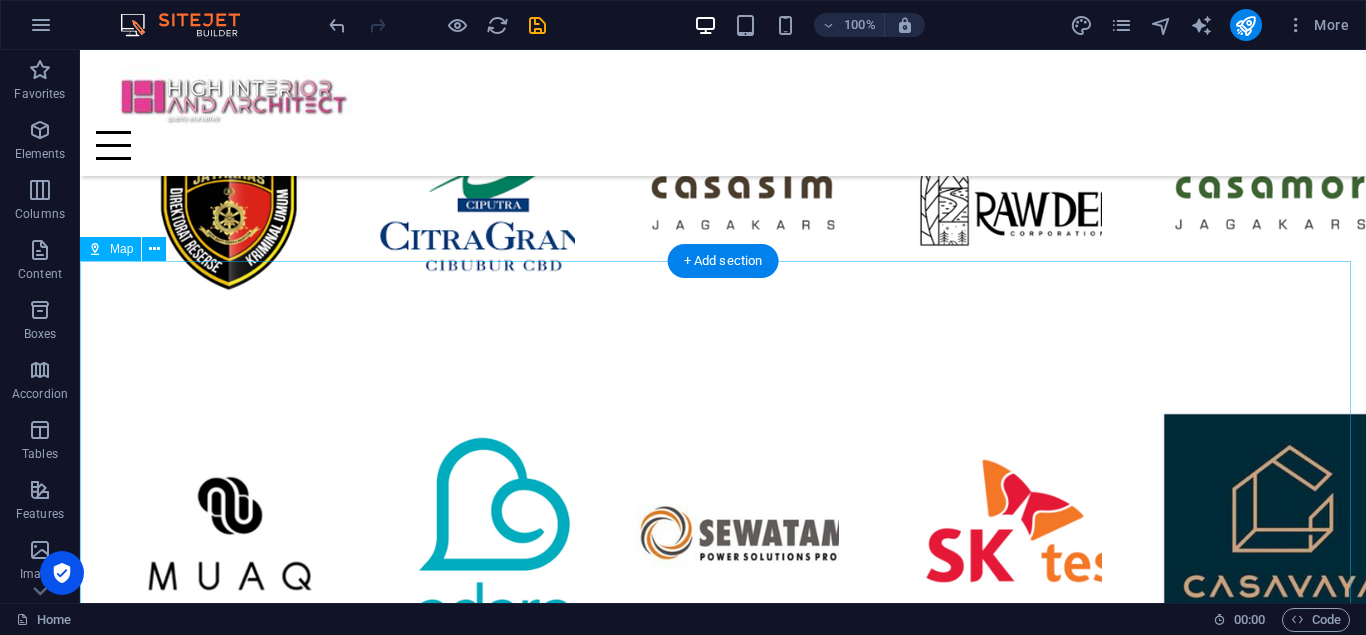 scroll, scrollTop: 3804, scrollLeft: 0, axis: vertical 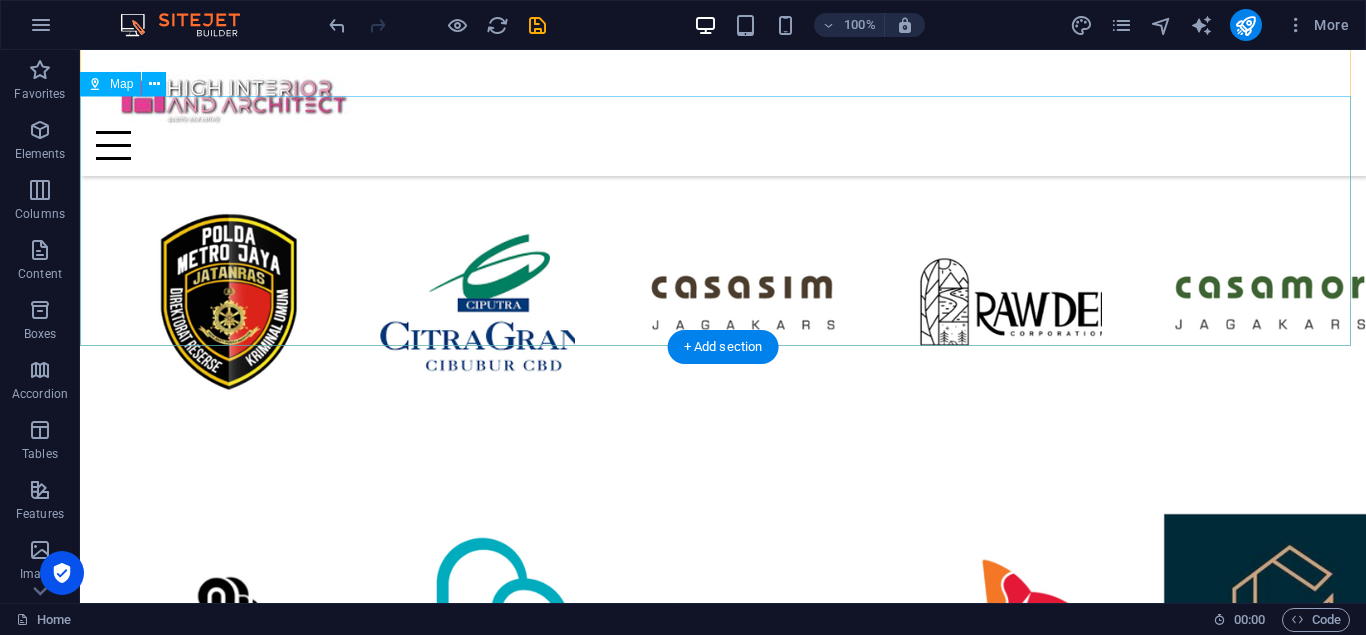 click on "← Move left → Move right ↑ Move up ↓ Move down + Zoom in - Zoom out Home Jump left by 75% End Jump right by 75% Page Up Jump up by 75% Page Down Jump down by 75% Map Terrain Satellite Labels Keyboard shortcuts Map Data Map data ©2025 Map data ©2025 200 m  Click to toggle between metric and imperial units Terms Report a map error" at bounding box center [723, 2380] 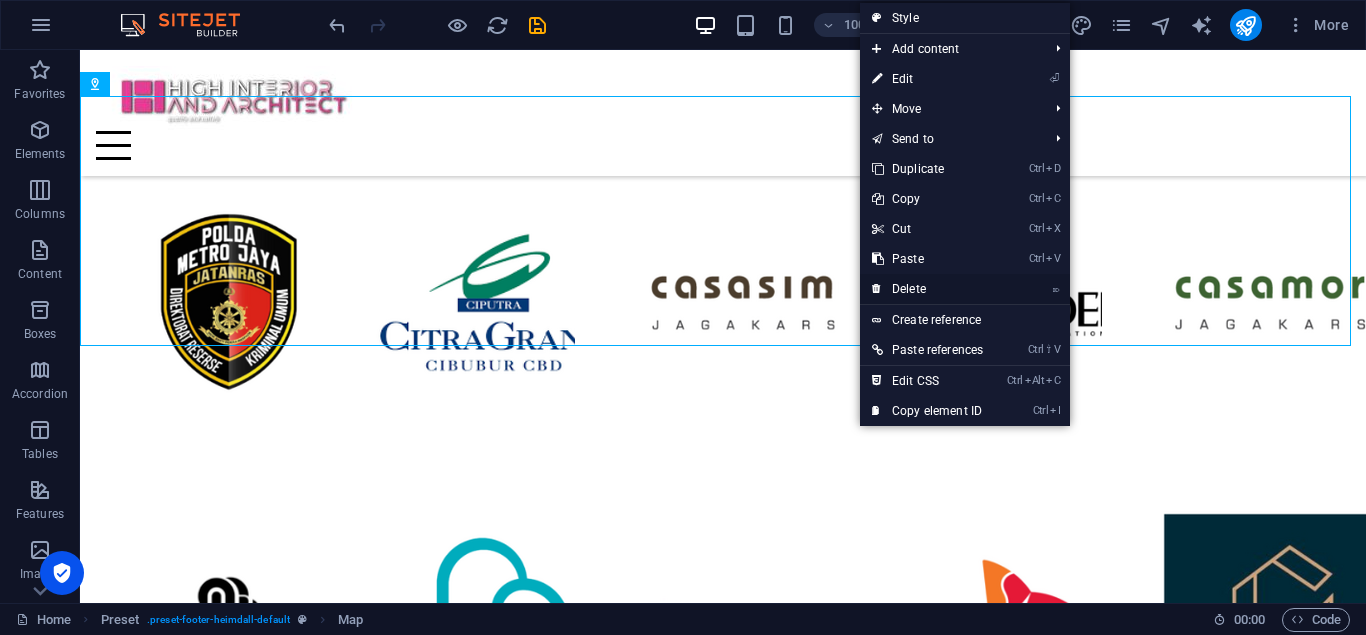 click on "⌦  Delete" at bounding box center (927, 289) 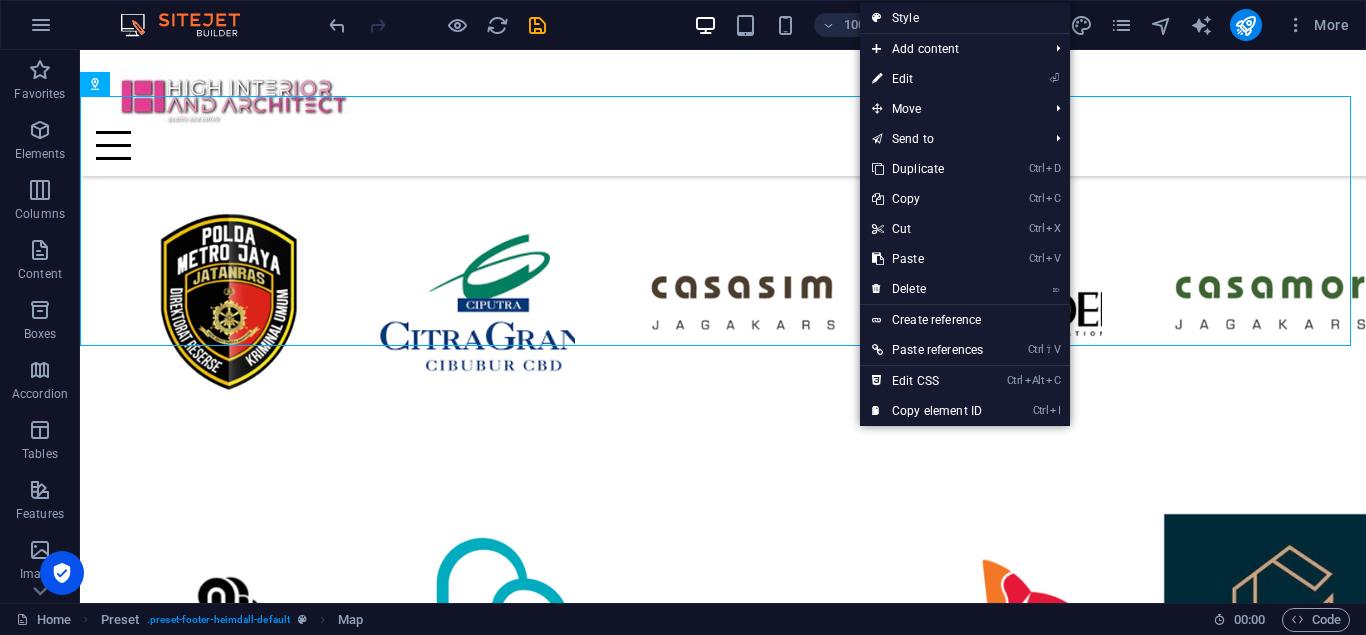 scroll, scrollTop: 3767, scrollLeft: 0, axis: vertical 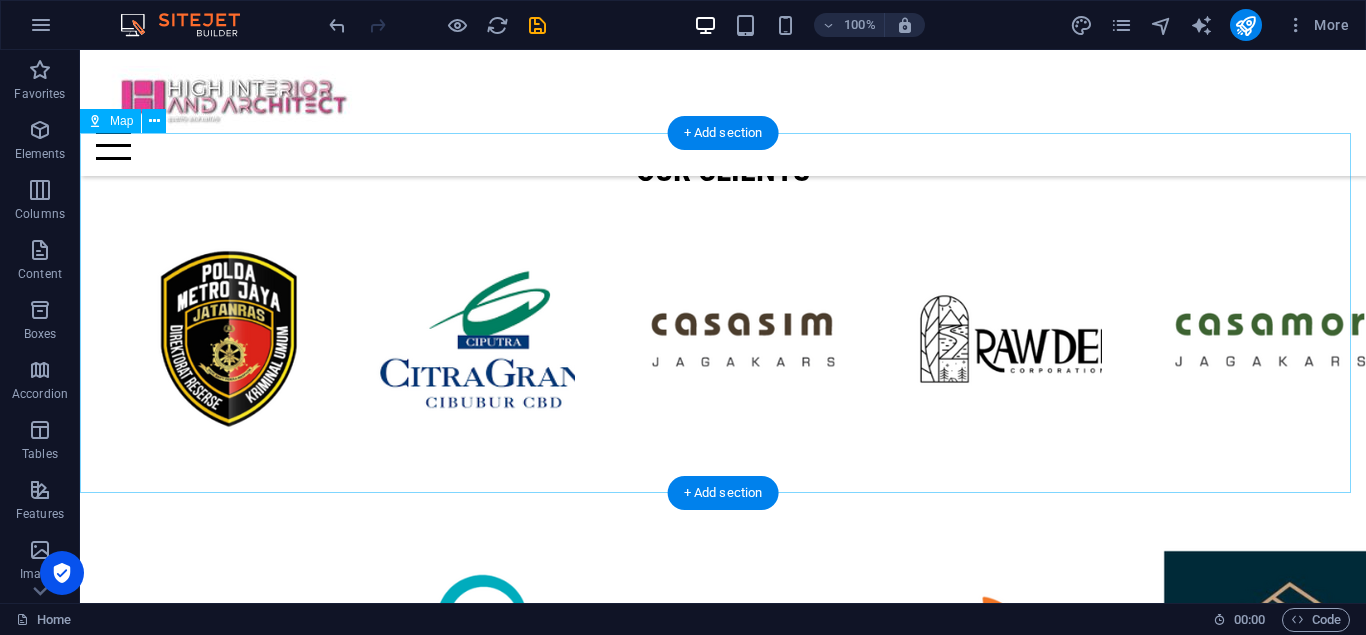 click on "← Move left → Move right ↑ Move up ↓ Move down + Zoom in - Zoom out Home Jump left by 75% End Jump right by 75% Page Up Jump up by 75% Page Down Jump down by 75% Map Terrain Satellite Labels Keyboard shortcuts Map Data Map data ©2025 Google Map data ©2025 Google 1 km  Click to toggle between metric and imperial units Terms Report a map error" at bounding box center [723, 2472] 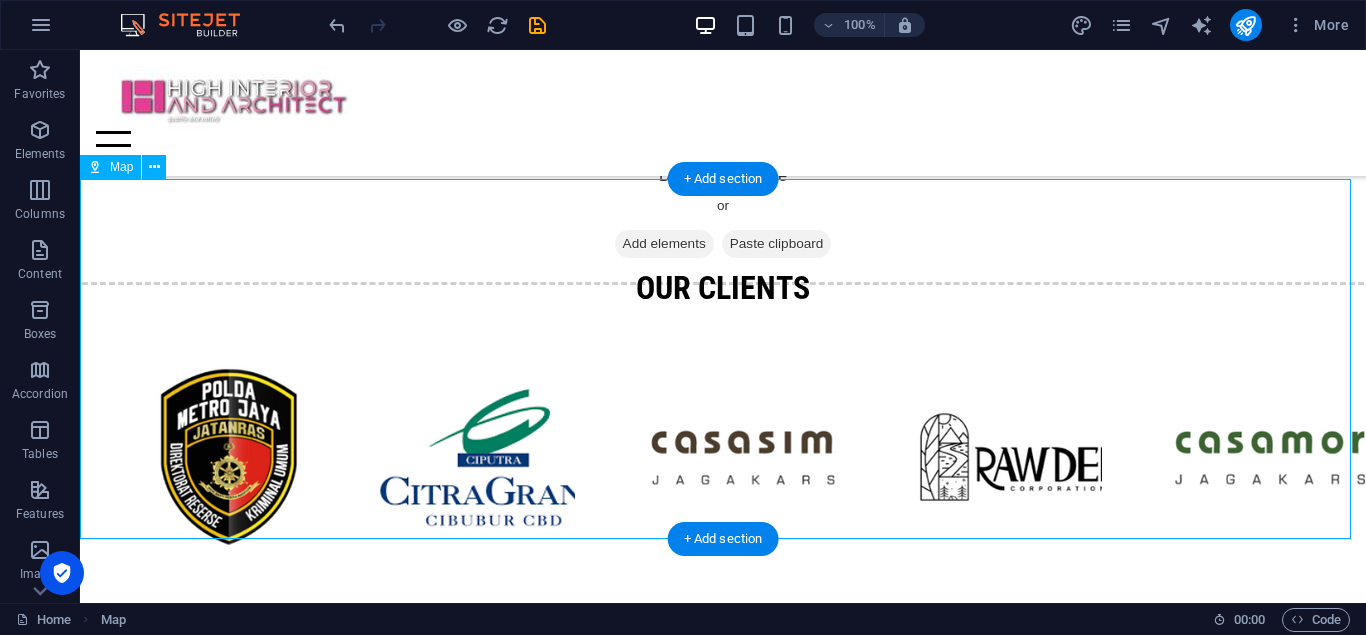 scroll, scrollTop: 3767, scrollLeft: 0, axis: vertical 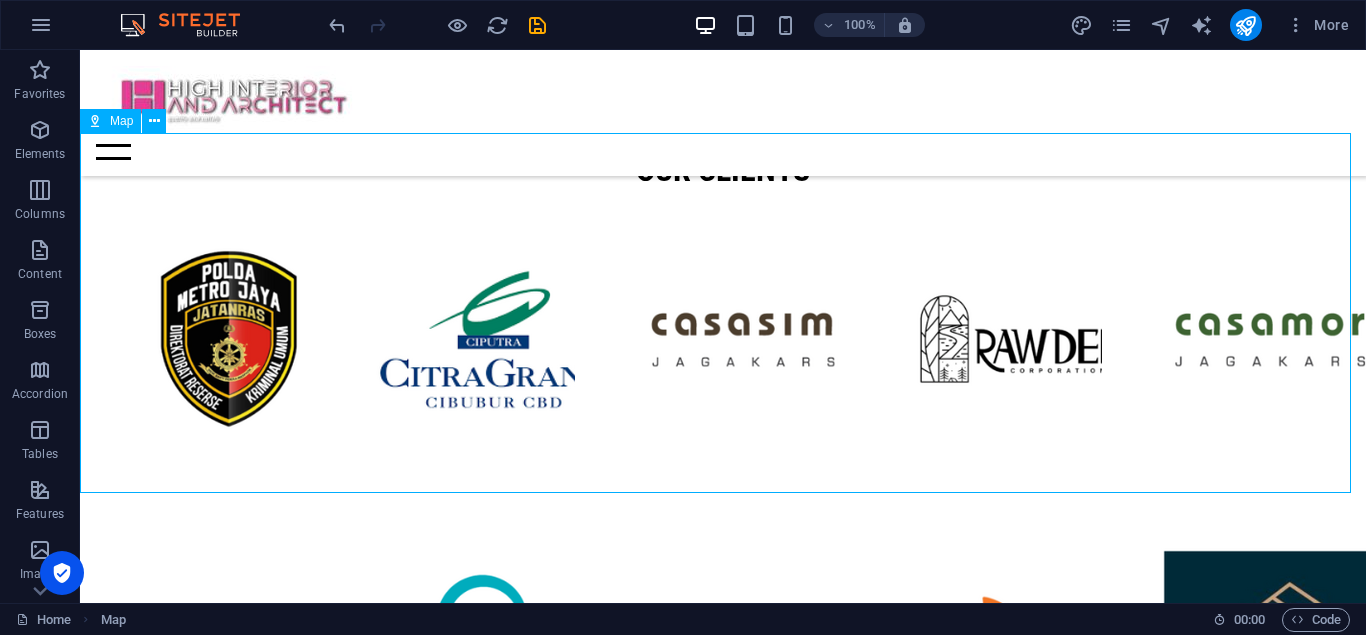 click on "Map" at bounding box center (110, 121) 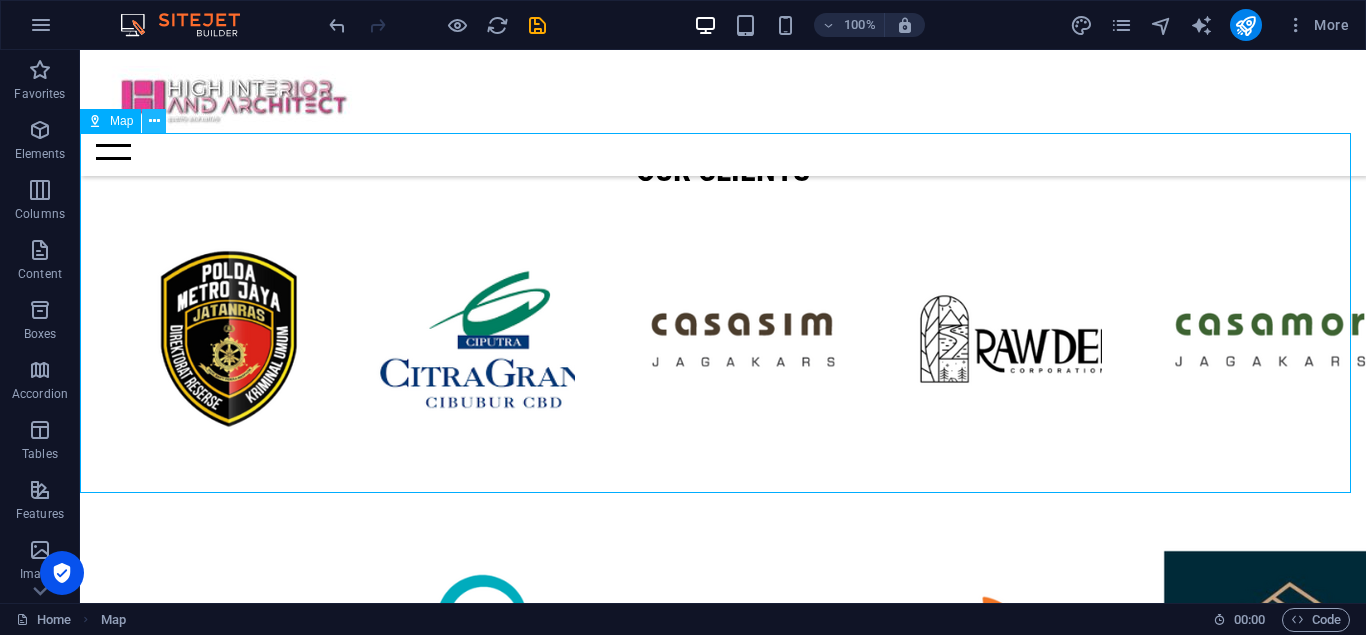 click at bounding box center [154, 121] 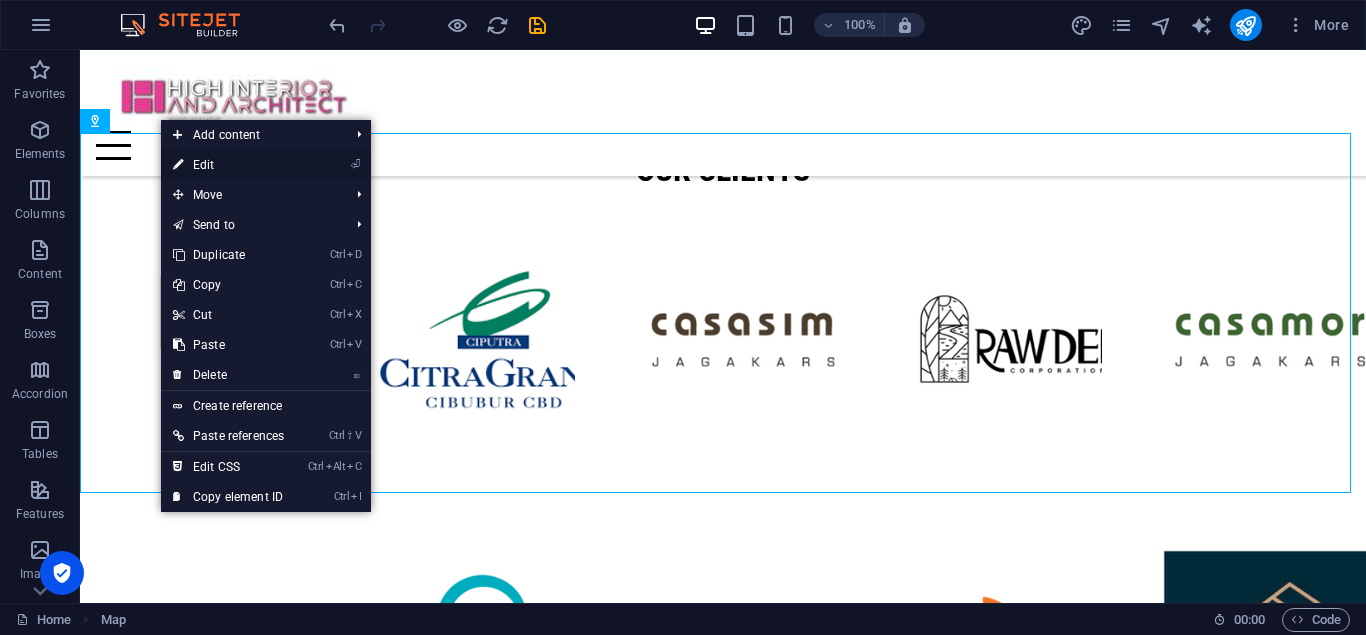 click on "⏎  Edit" at bounding box center [228, 165] 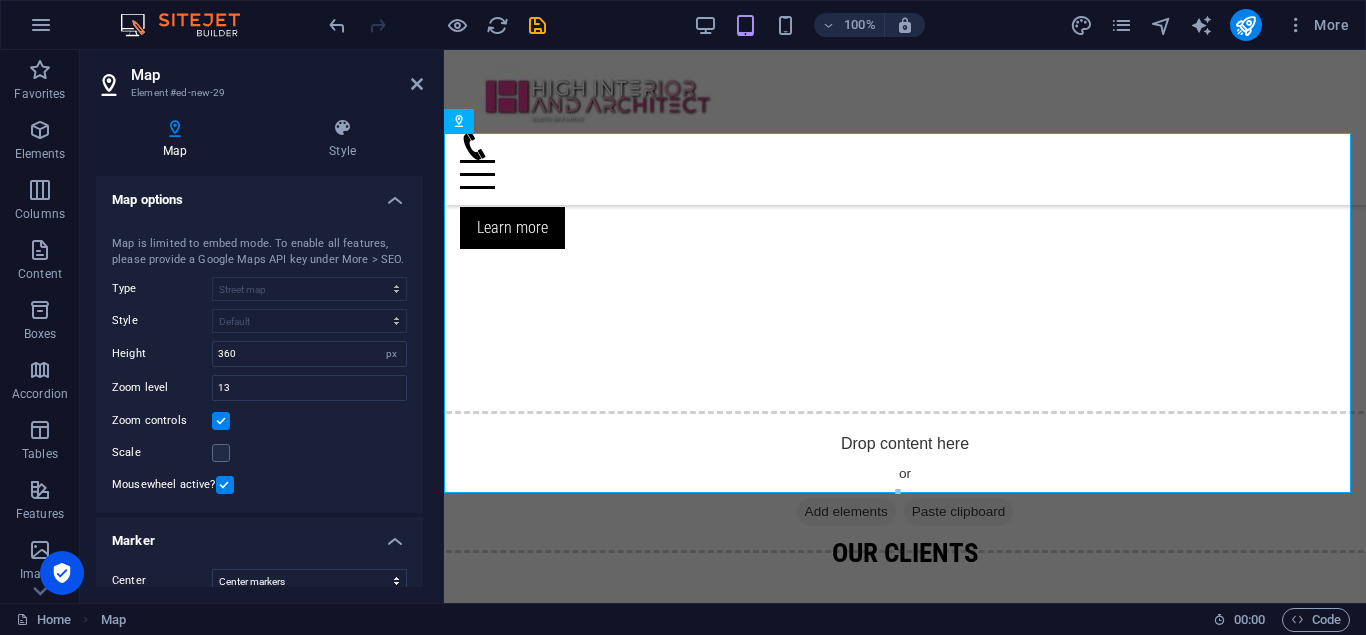 scroll, scrollTop: 3742, scrollLeft: 0, axis: vertical 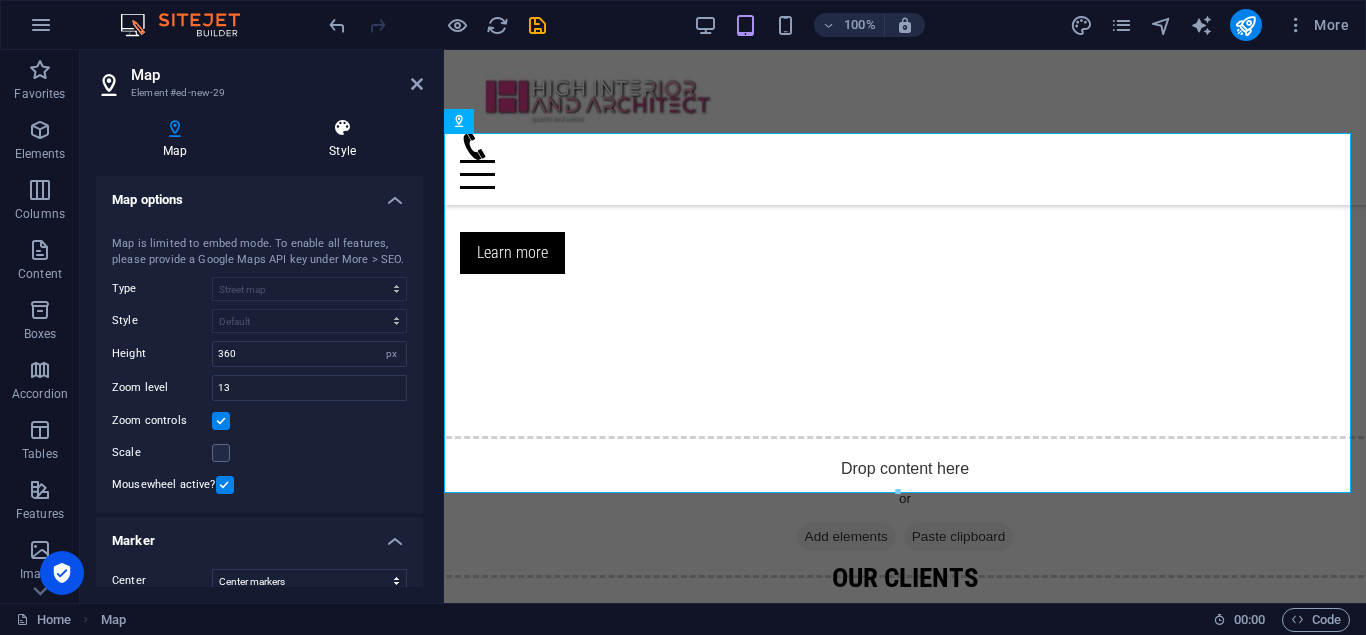 click at bounding box center (342, 128) 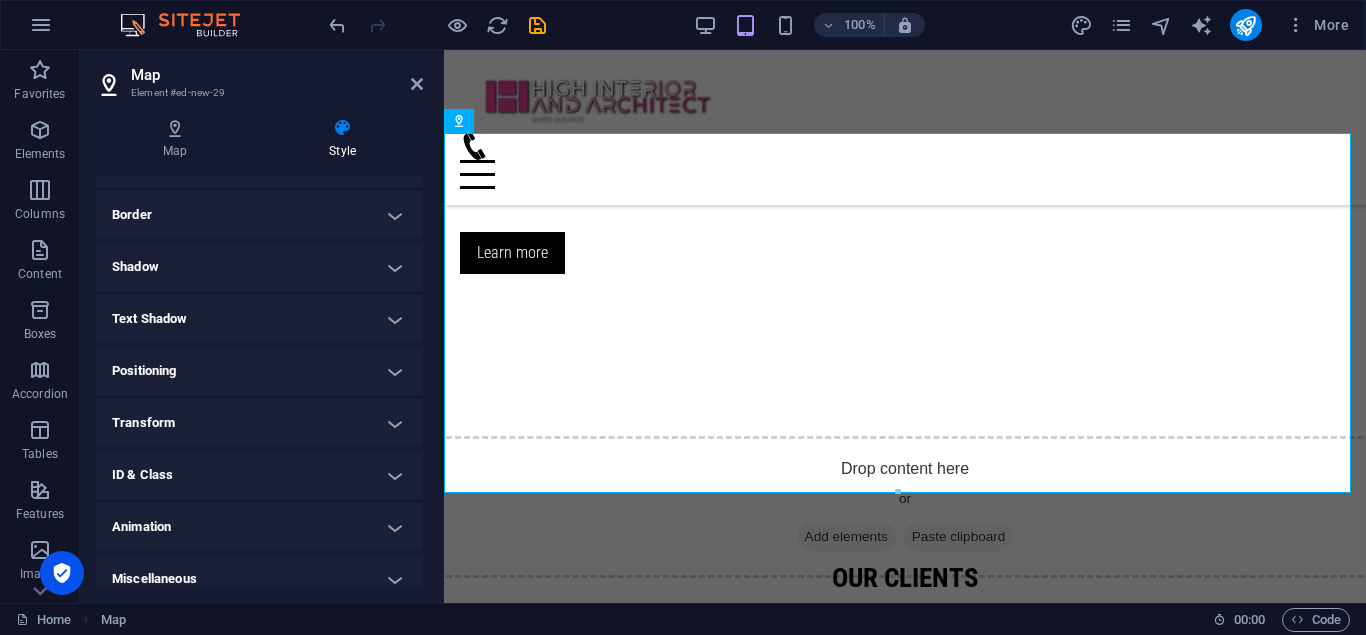 scroll, scrollTop: 224, scrollLeft: 0, axis: vertical 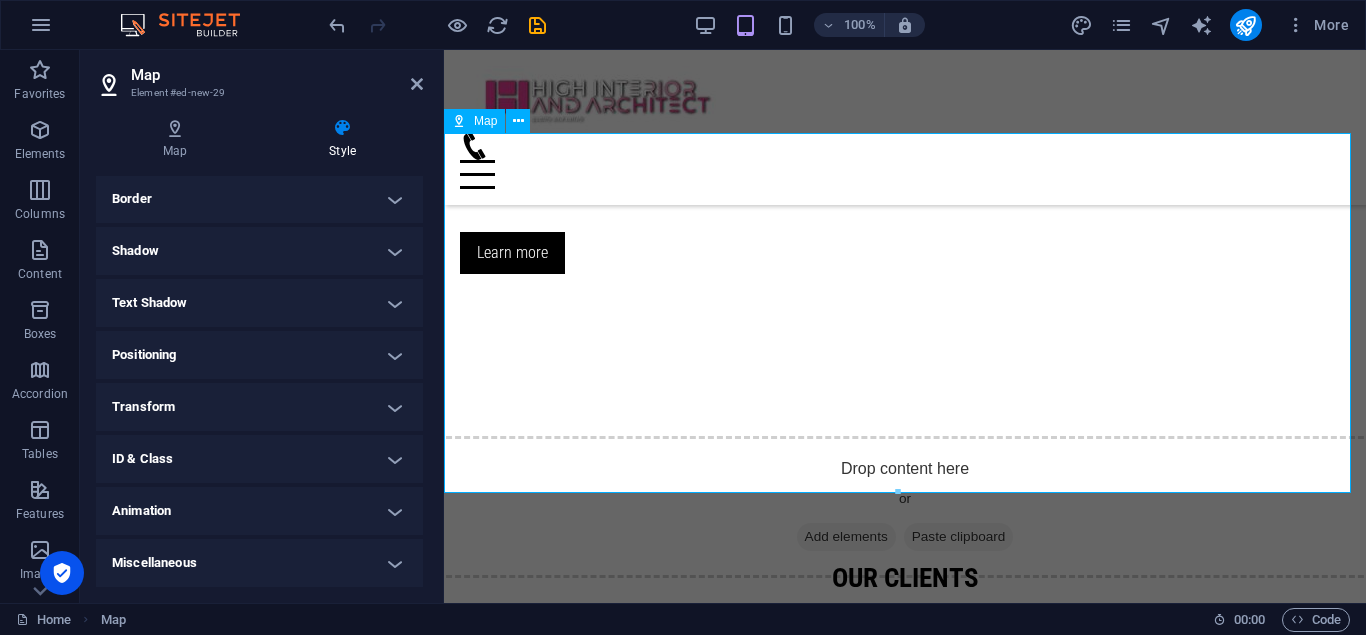 click on "← Move left → Move right ↑ Move up ↓ Move down + Zoom in - Zoom out Home Jump left by 75% End Jump right by 75% Page Up Jump up by 75% Page Down Jump down by 75% Map Terrain Satellite Labels Keyboard shortcuts Map Data Map data ©2025 Google Map data ©2025 Google 1 km  Click to toggle between metric and imperial units Terms Report a map error" at bounding box center [905, 2858] 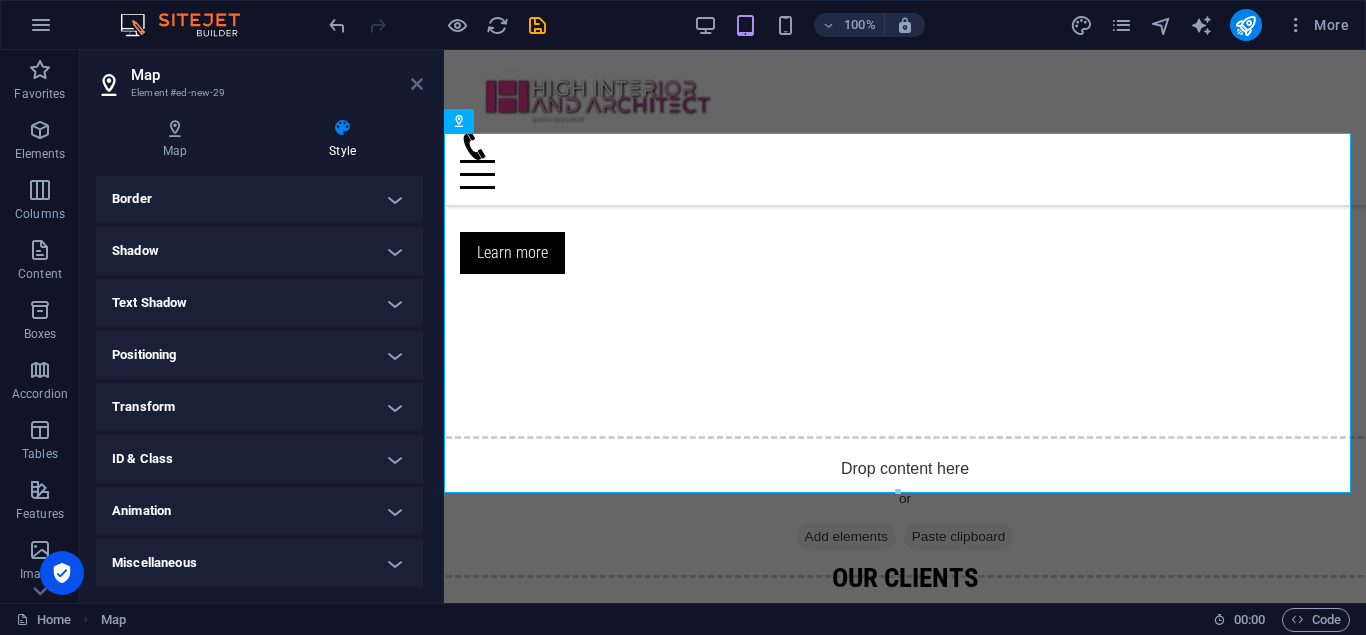 click at bounding box center [417, 84] 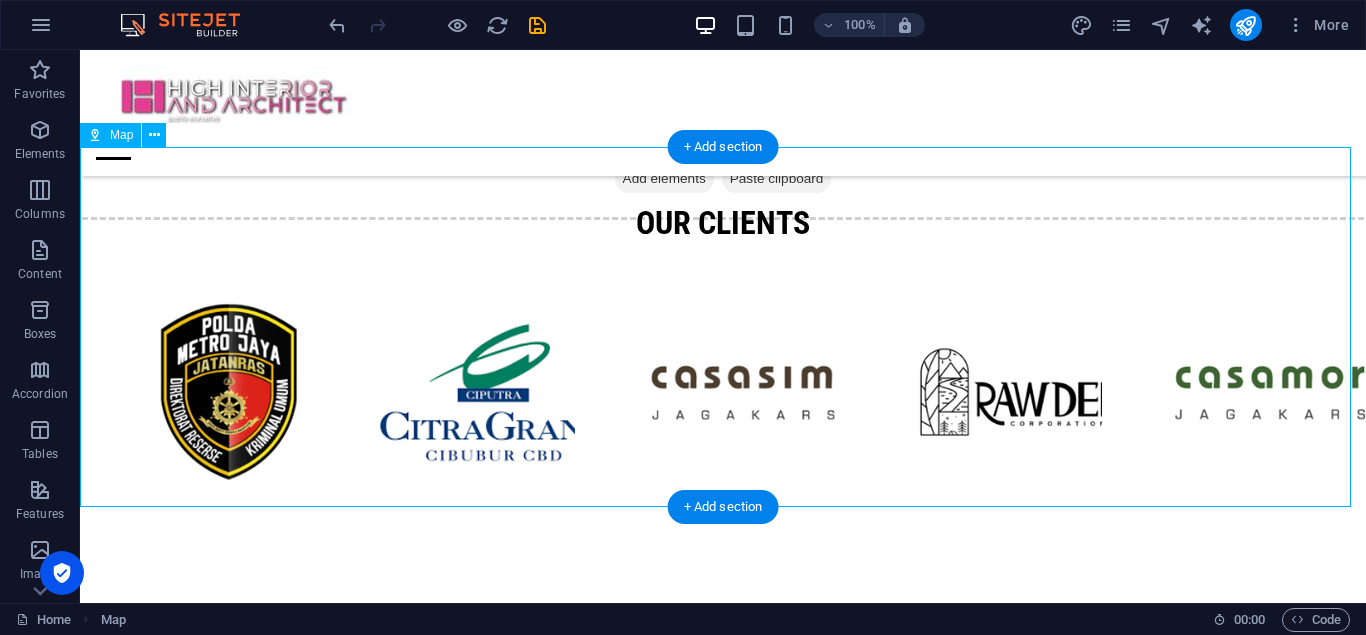 scroll, scrollTop: 3667, scrollLeft: 0, axis: vertical 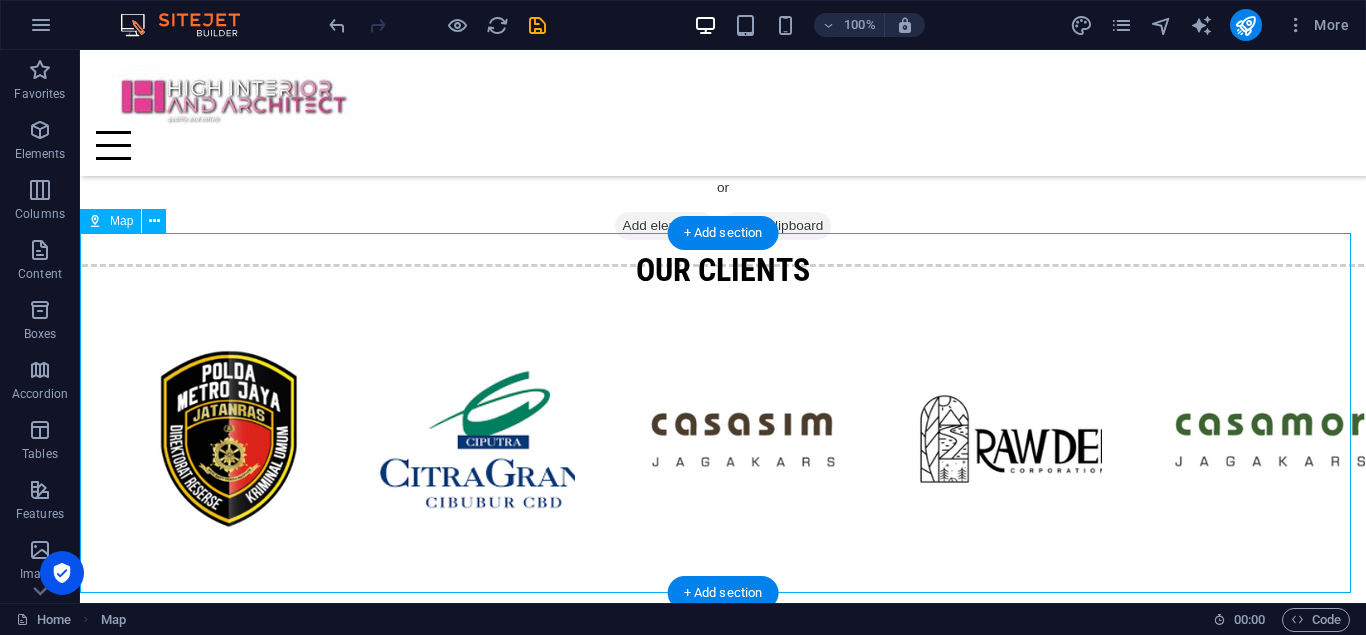 click on "← Move left → Move right ↑ Move up ↓ Move down + Zoom in - Zoom out Home Jump left by 75% End Jump right by 75% Page Up Jump up by 75% Page Down Jump down by 75% Map Terrain Satellite Labels Keyboard shortcuts Map Data Map data ©2025 Google Map data ©2025 Google 1 km  Click to toggle between metric and imperial units Terms Report a map error" at bounding box center [723, 2572] 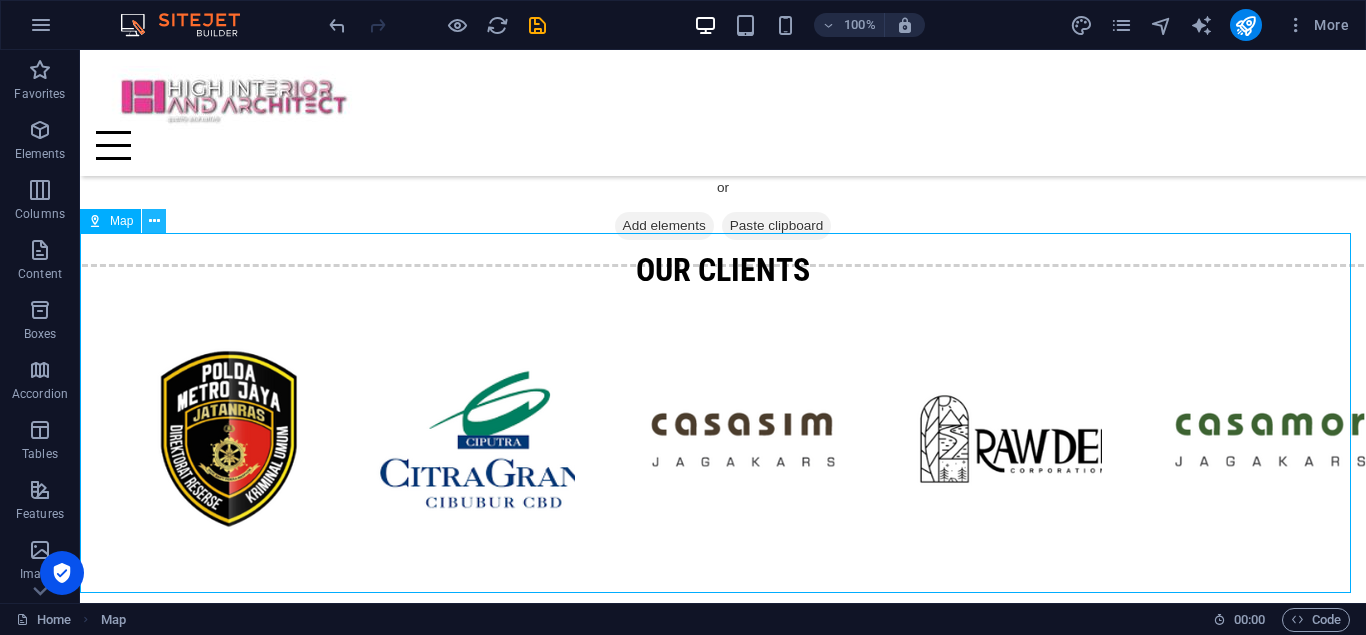 click at bounding box center (154, 221) 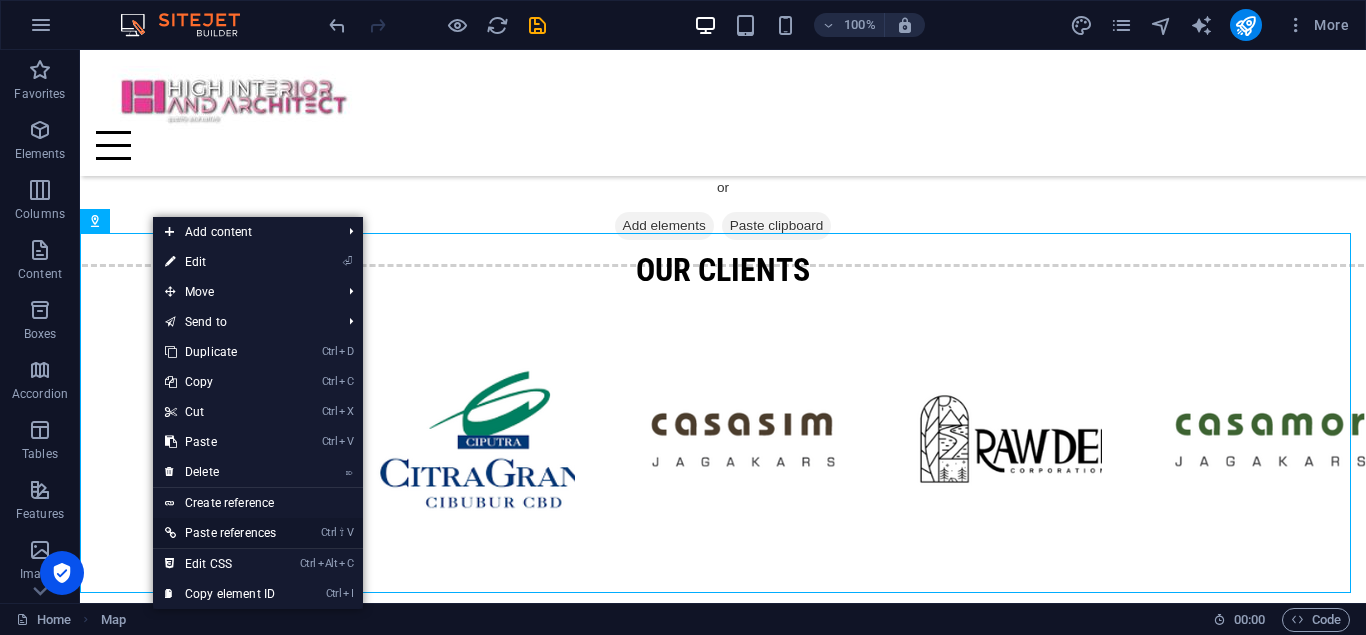 click on "Ctrl ⇧ V  Paste references" at bounding box center [220, 533] 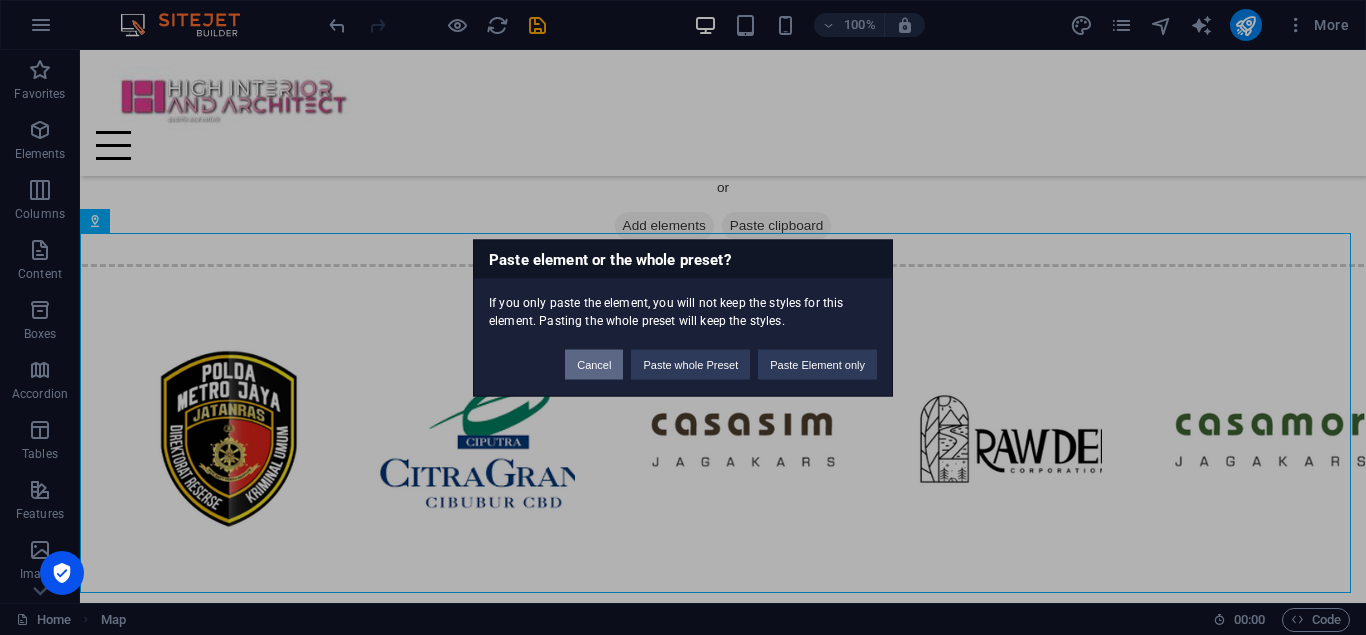 click on "Cancel" at bounding box center [594, 364] 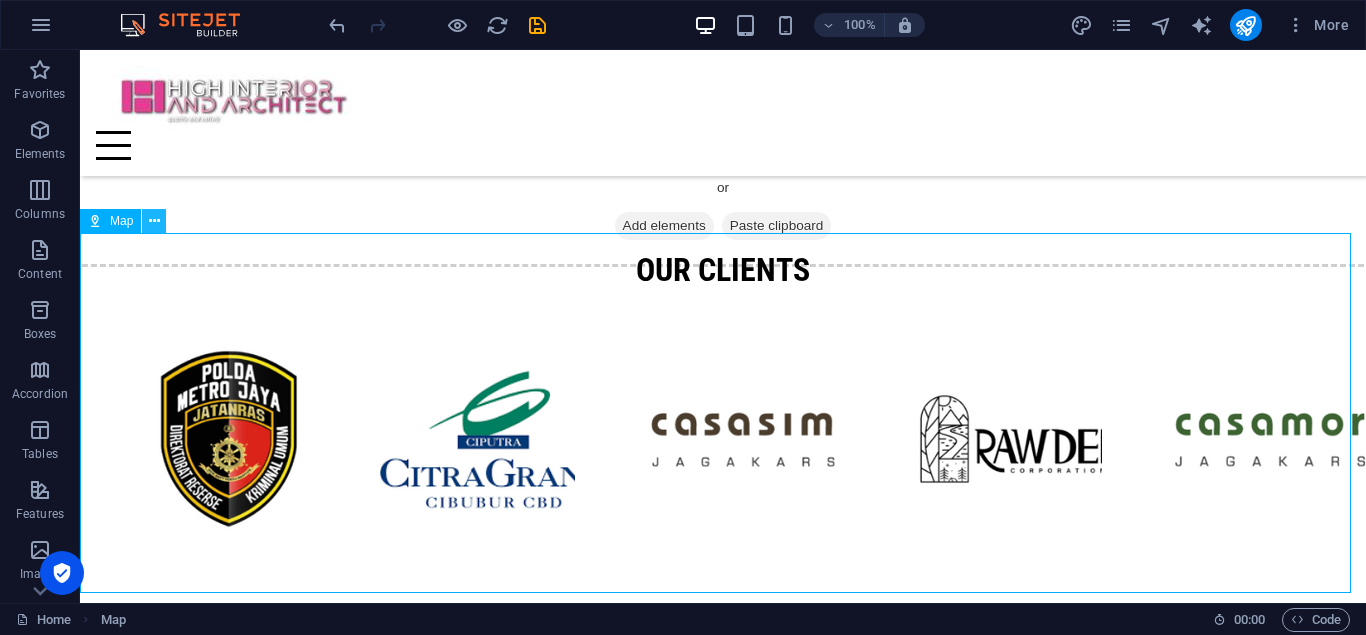 click at bounding box center [154, 221] 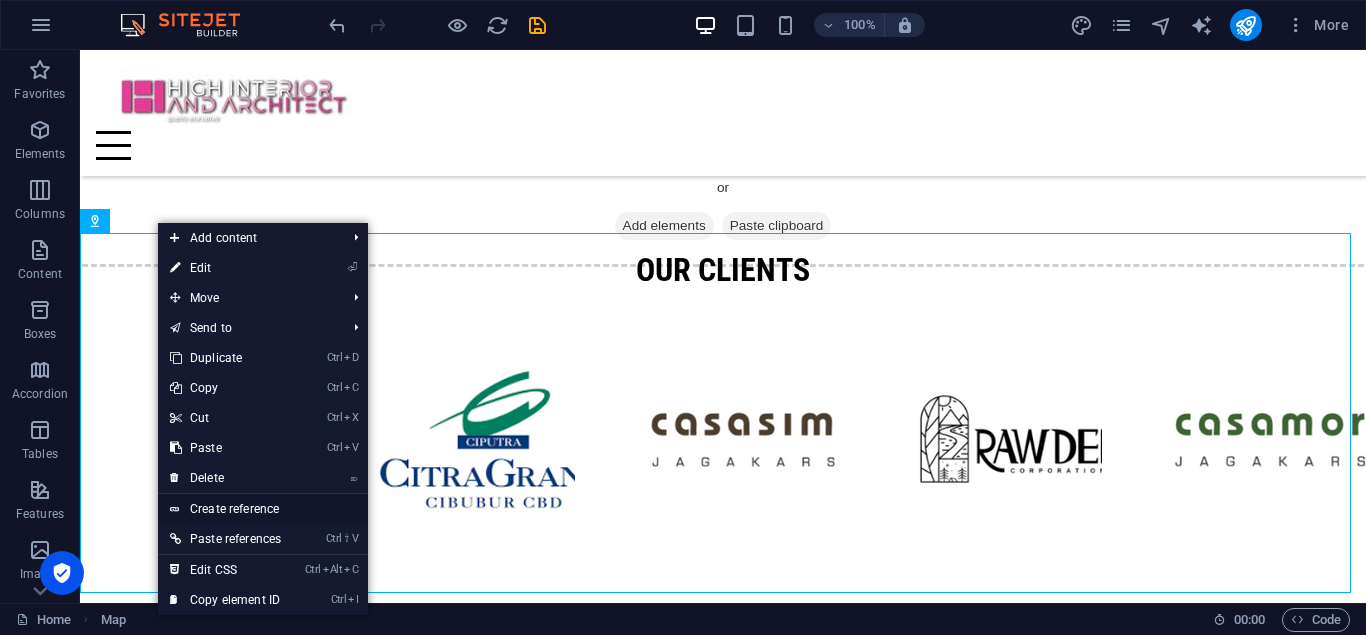 click on "Create reference" at bounding box center (263, 509) 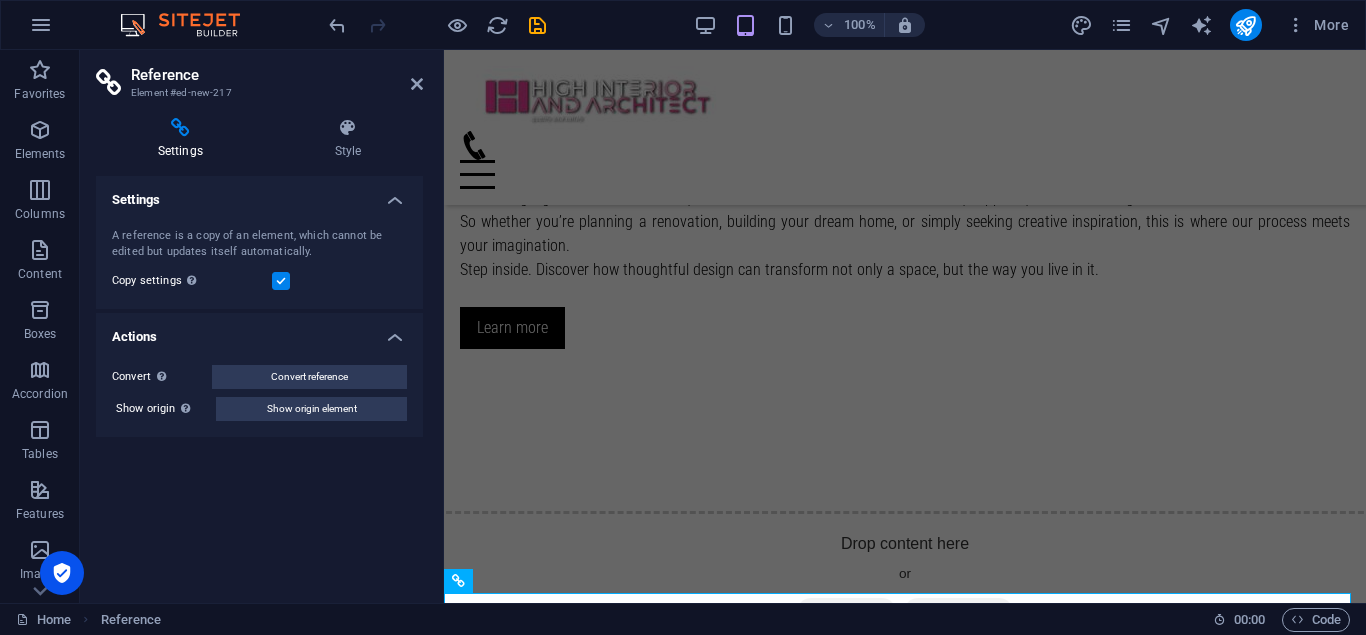 scroll, scrollTop: 3642, scrollLeft: 0, axis: vertical 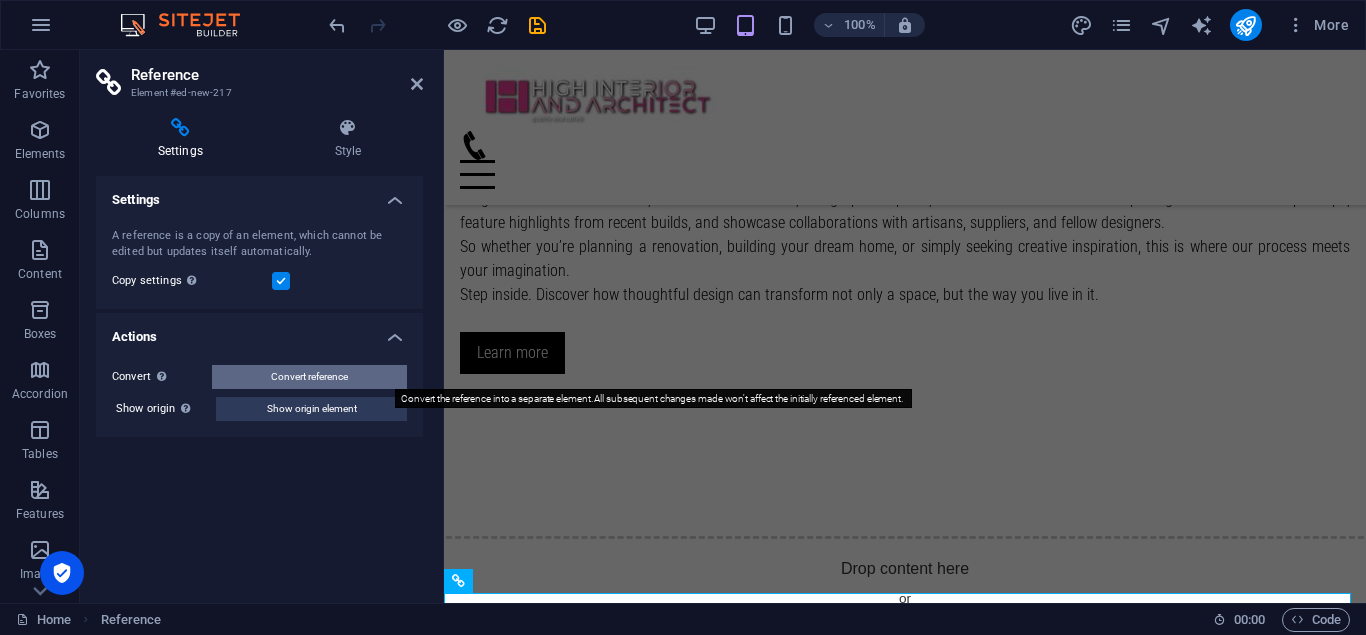 click on "Convert reference" at bounding box center (309, 377) 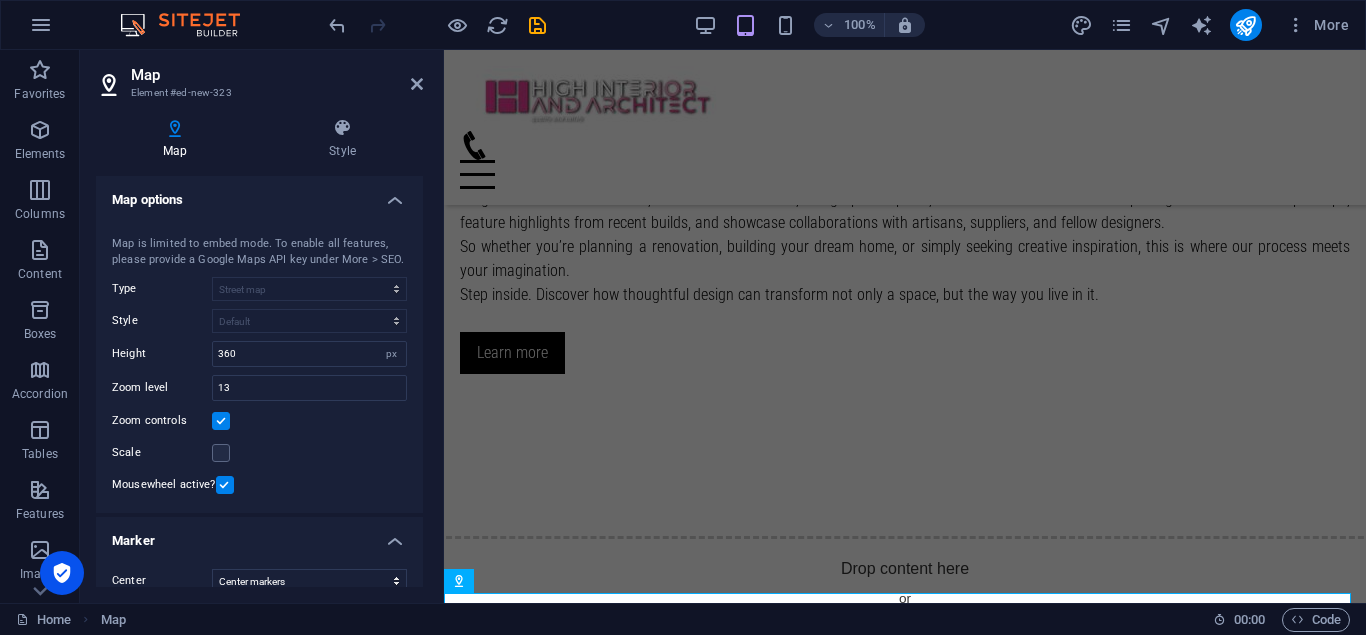 click on "Map center [GEOGRAPHIC_DATA] A-1, [GEOGRAPHIC_DATA], [GEOGRAPHIC_DATA] Map is limited to embed mode. To enable all features, please provide a Google Maps API key under More > SEO. Type Street map Satellite view Satellite view with streets Terrain map Style Default Colorize Pale [PERSON_NAME] Subtle Grayscale Shades of Grey Apple Maps Blue Water Midnight Commander Light Monochrome Paper Neutral Blue Hints of Gold Black &amp; White No labels Color Height 360 px Zoom level 13 Zoom controls Scale Mousewheel active?" at bounding box center [259, 362] 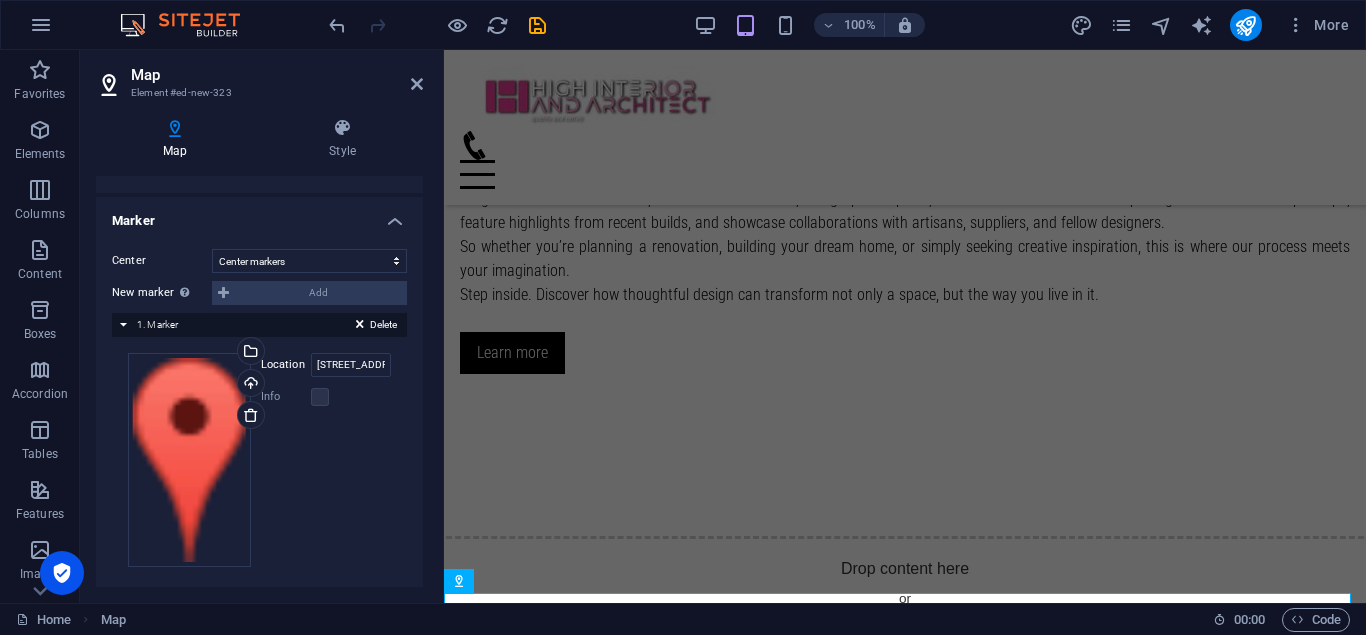 scroll, scrollTop: 328, scrollLeft: 0, axis: vertical 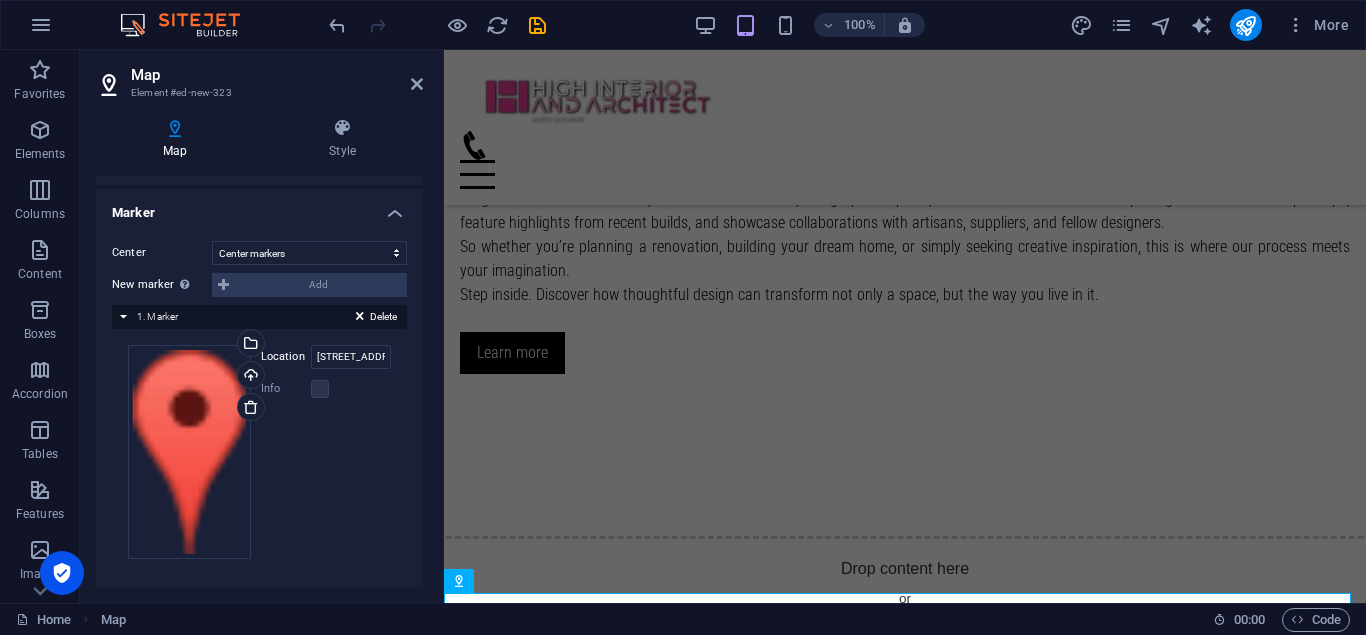 click on "Map Element #ed-new-323" at bounding box center [259, 76] 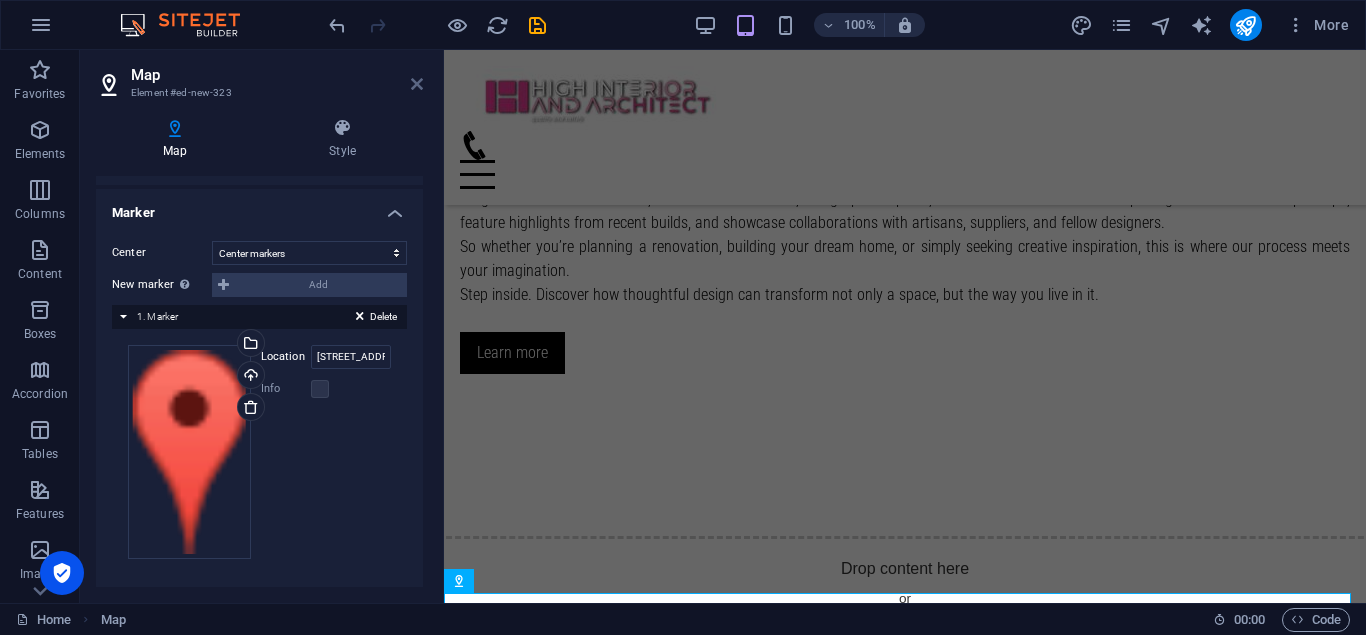 click at bounding box center (417, 84) 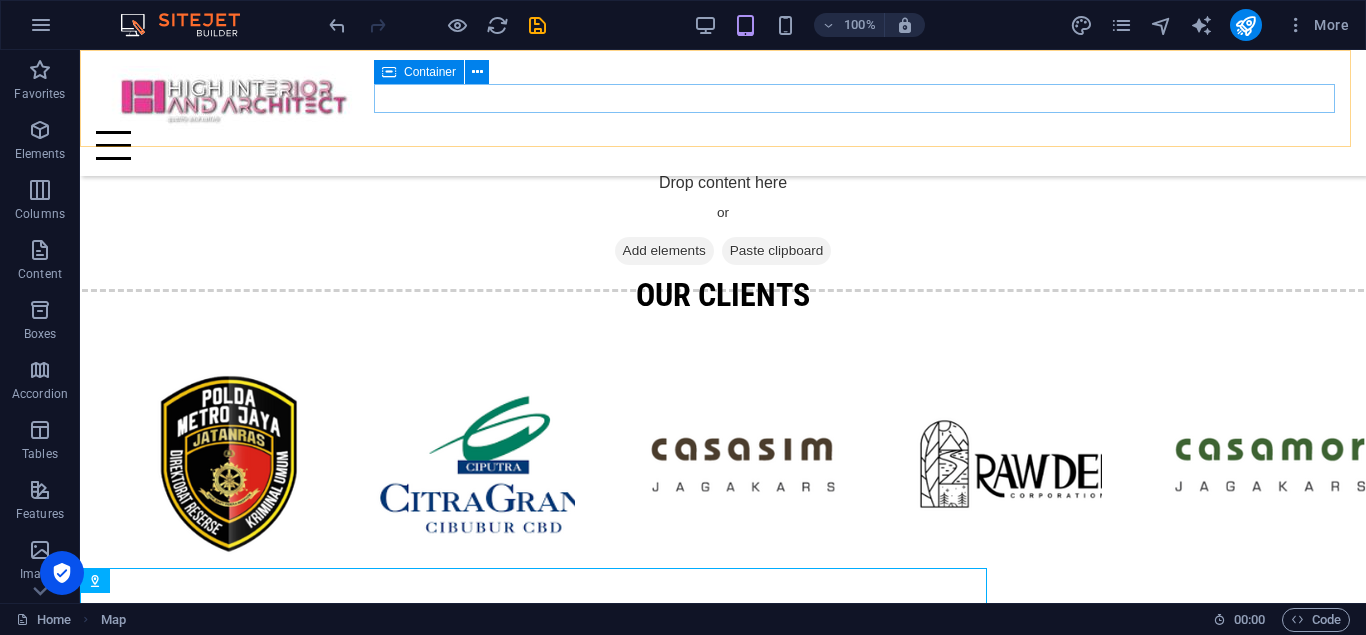 scroll, scrollTop: 3667, scrollLeft: 0, axis: vertical 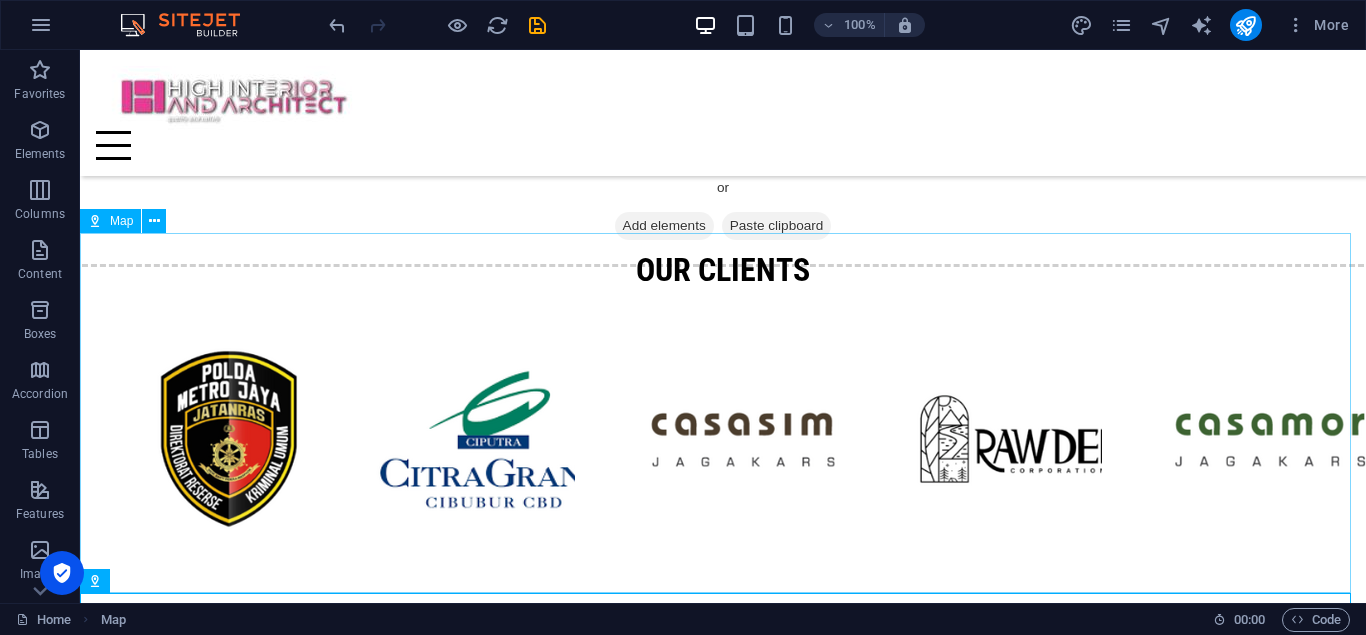 click on "Map" at bounding box center [110, 221] 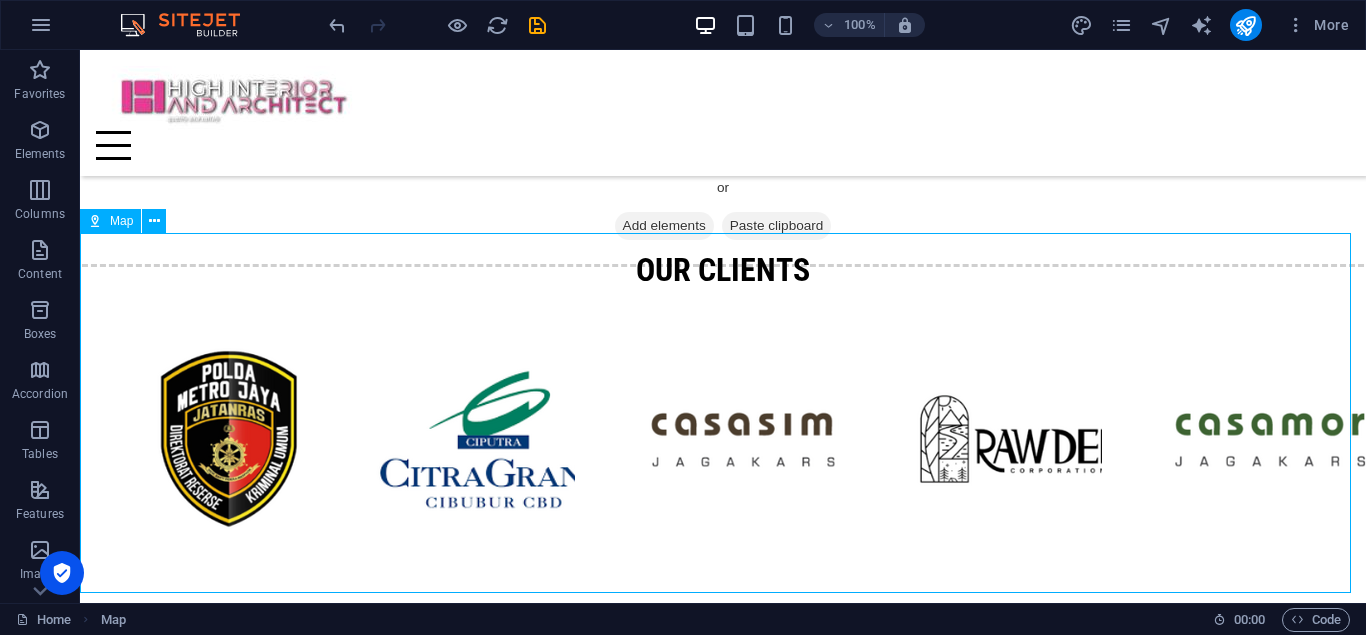 click on "Map" at bounding box center (110, 221) 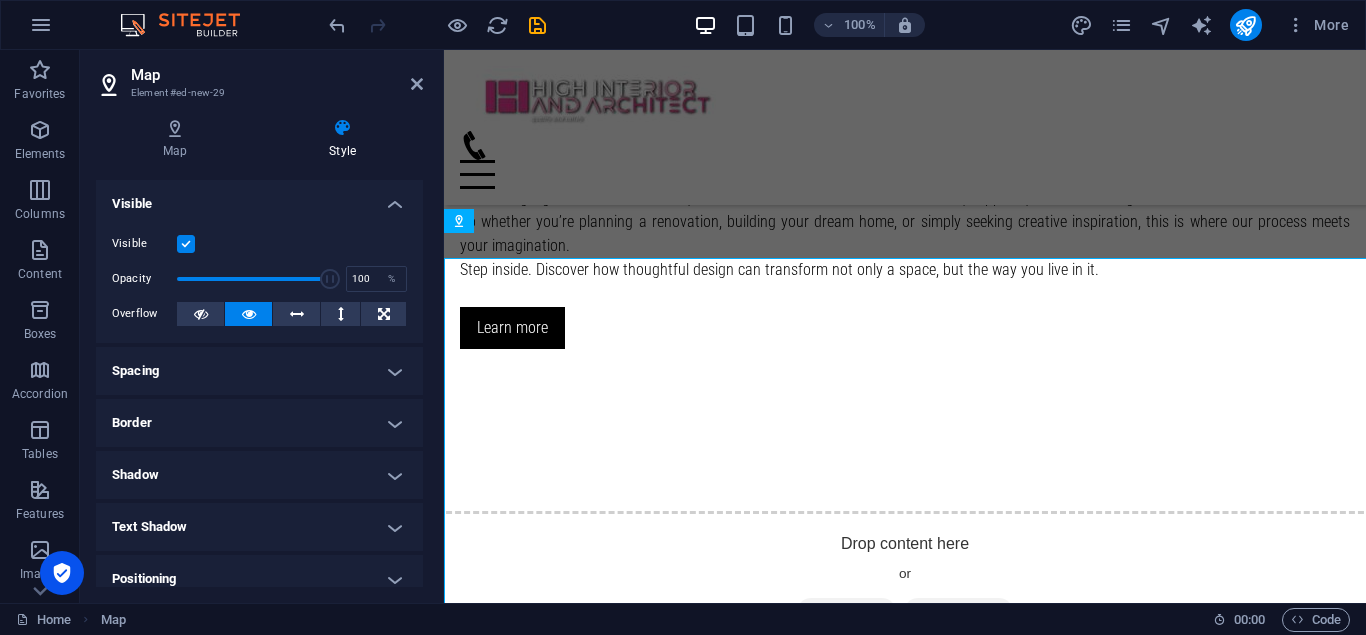 scroll, scrollTop: 3642, scrollLeft: 0, axis: vertical 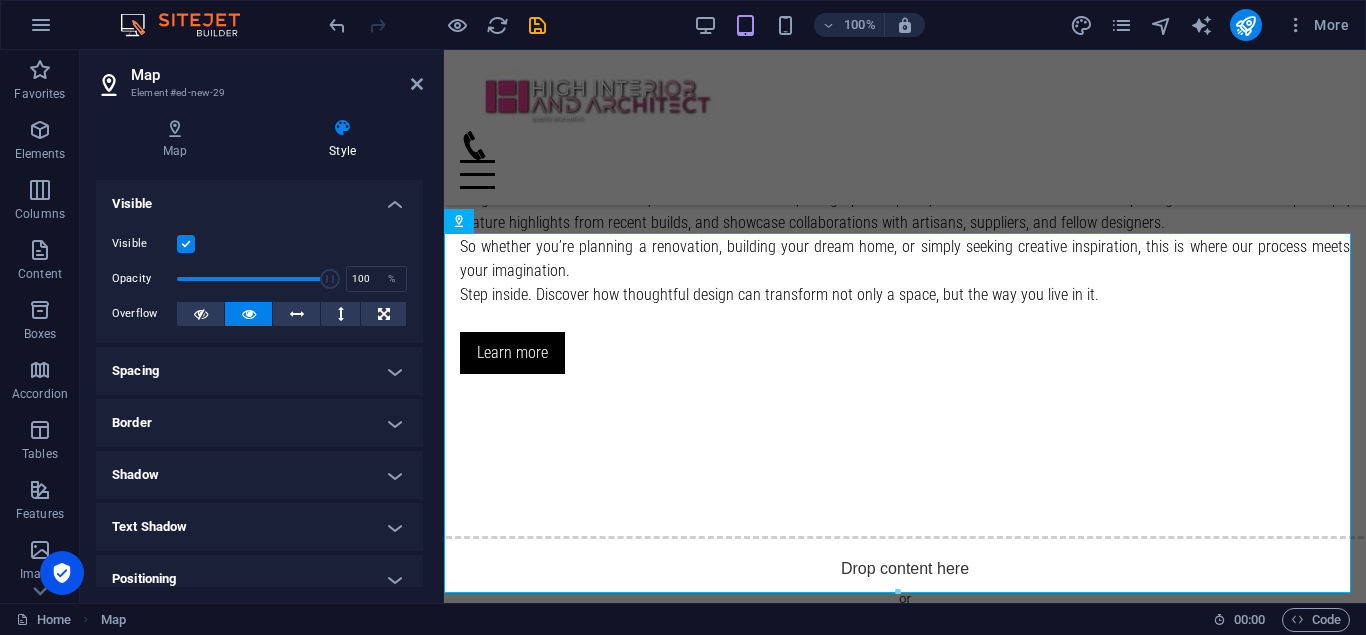 click on "Map Style Map options Map center [GEOGRAPHIC_DATA] [STREET_ADDRESS] Map is limited to embed mode. To enable all features, please provide a Google Maps API key under More > SEO. Type Street map Satellite view Satellite view with streets Terrain map Style Default Colorize Pale [PERSON_NAME] Subtle Grayscale Shades of Grey Apple Maps Blue Water Midnight Commander Light Monochrome Paper Neutral Blue Hints of Gold Black &amp; White No labels Color Height 360 px Zoom level 13 Zoom controls Scale Mousewheel active? [GEOGRAPHIC_DATA] Don't center Center markers Center and zoom markers New marker To enable this feature, please provide a Google Maps API key in the website settings. Add Delete 1. Marker Drag files here, click to choose files or select files from Files or our free stock photos & videos Select files from the file manager, stock photos, or upload file(s) Upload Location [STREET_ADDRESS] Width auto px Info Opened? Headline [DOMAIN_NAME]" at bounding box center (259, 352) 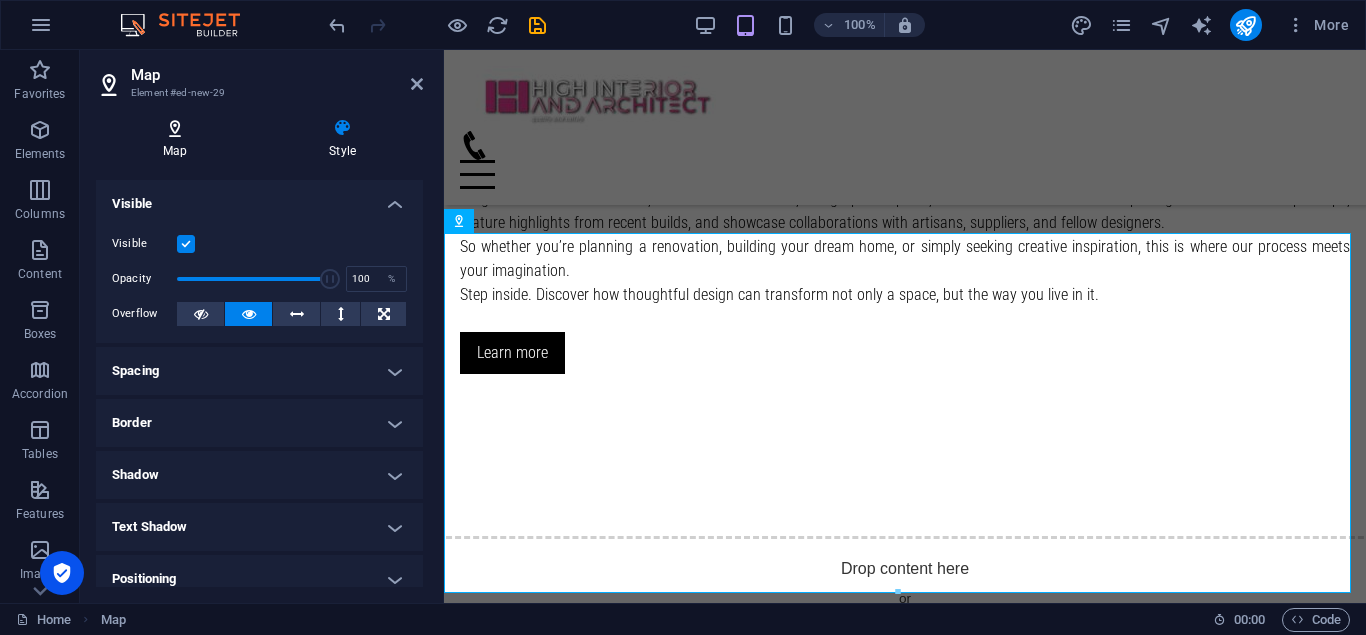 click on "Map" at bounding box center (179, 139) 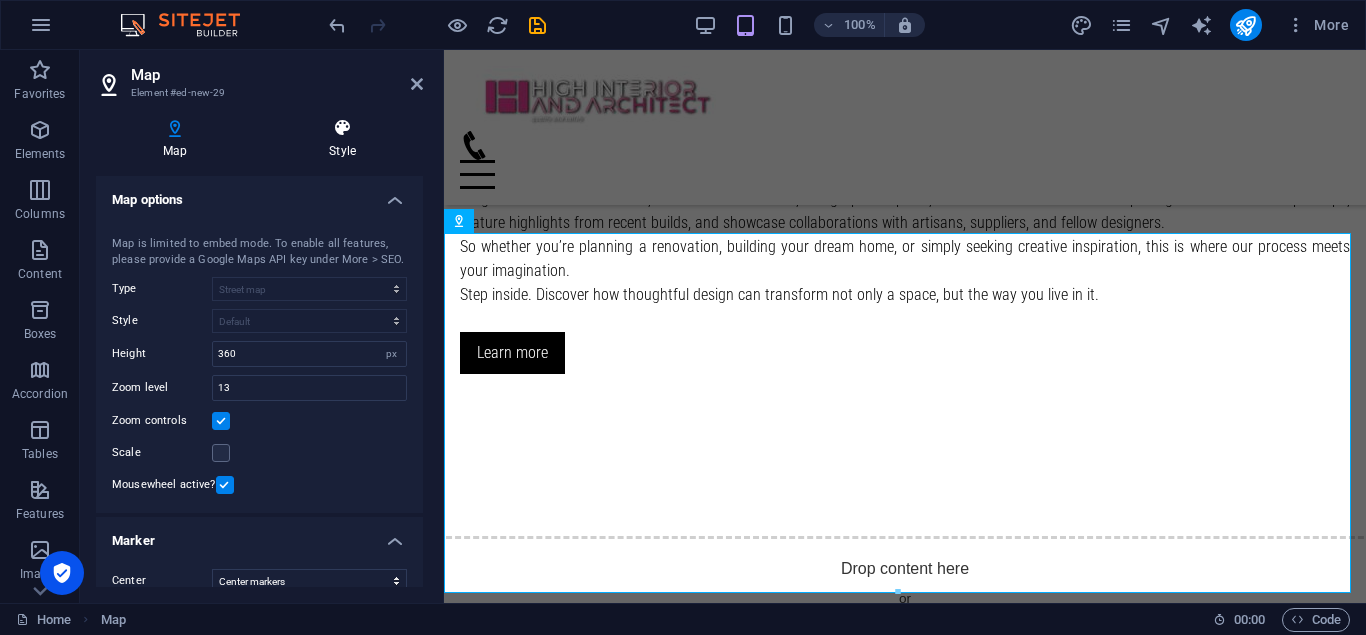 click at bounding box center (342, 128) 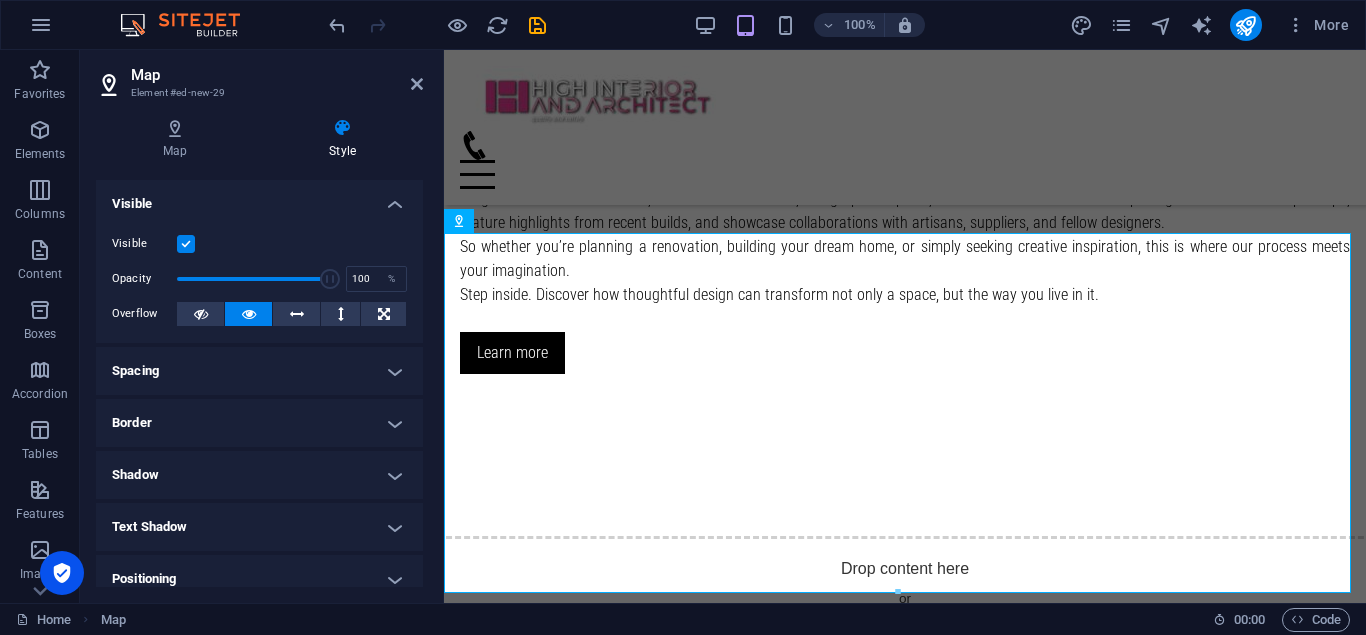 click on "Map Element #ed-new-29" at bounding box center (259, 76) 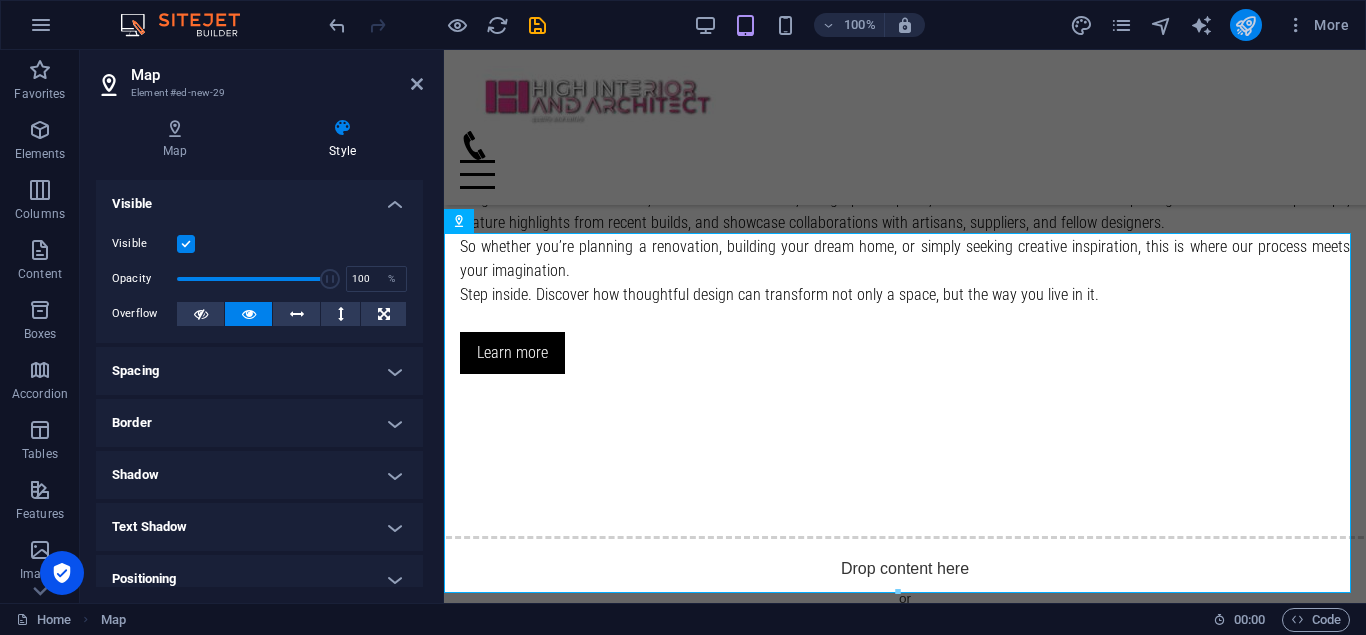 click at bounding box center (1245, 25) 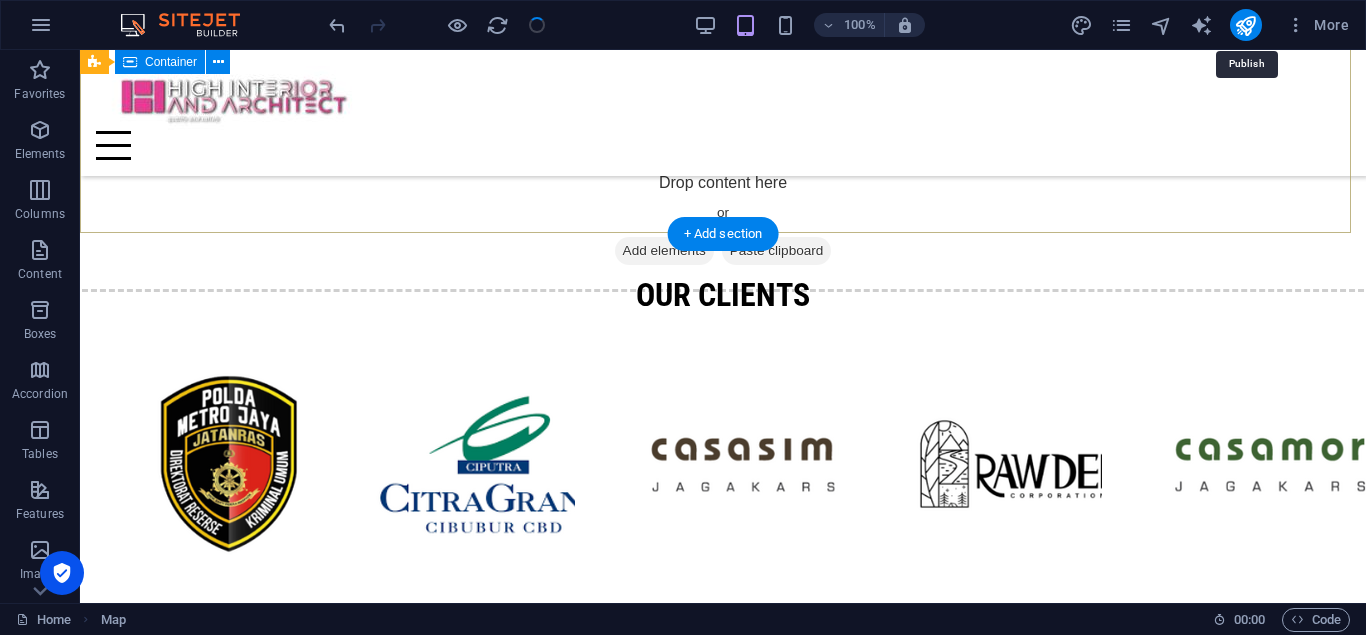 scroll, scrollTop: 3667, scrollLeft: 0, axis: vertical 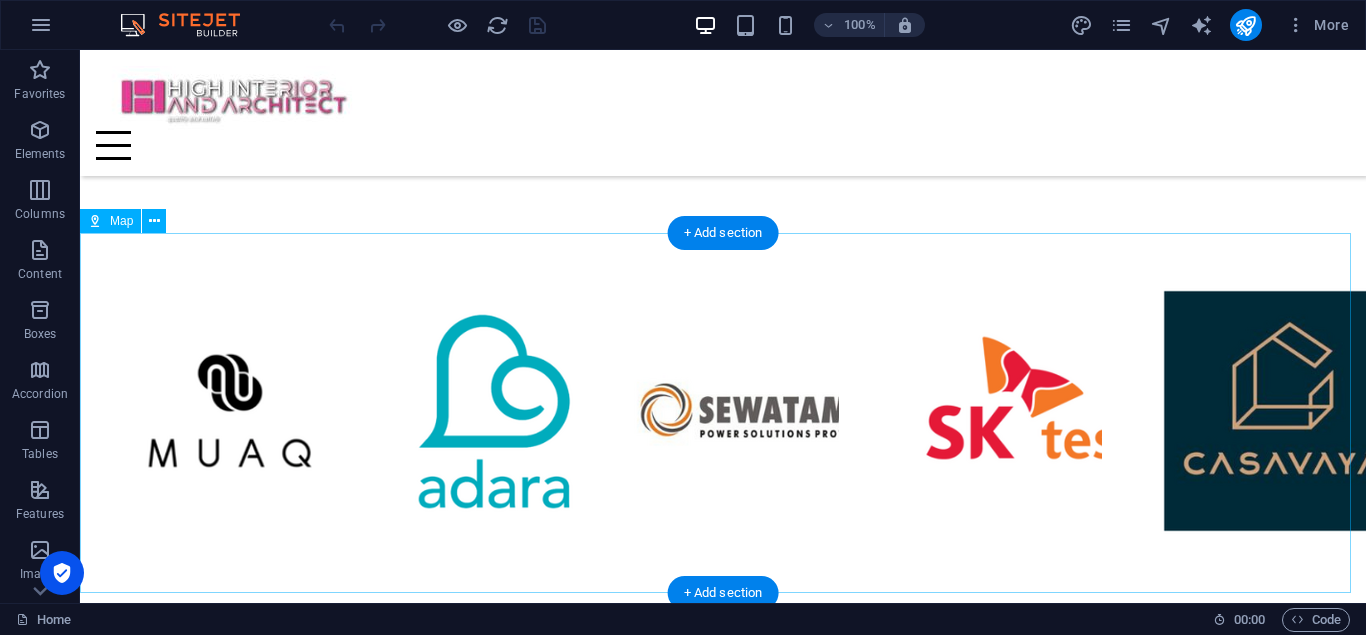 click at bounding box center (723, 2572) 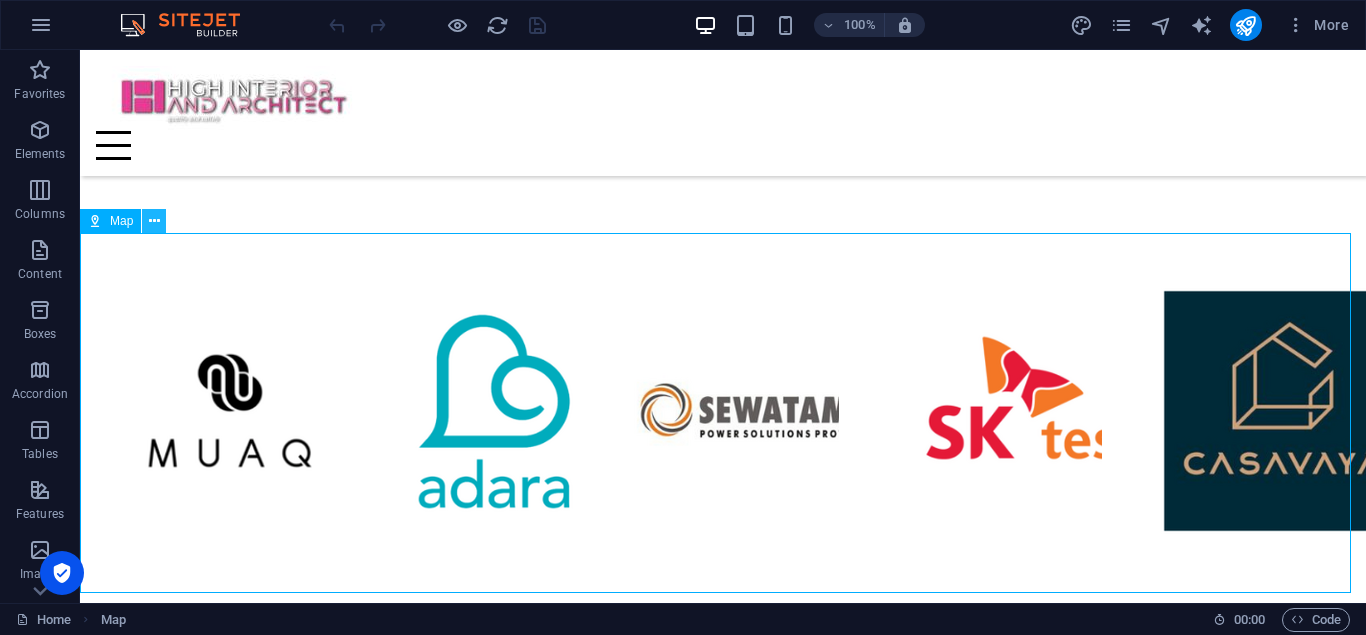 click at bounding box center (154, 221) 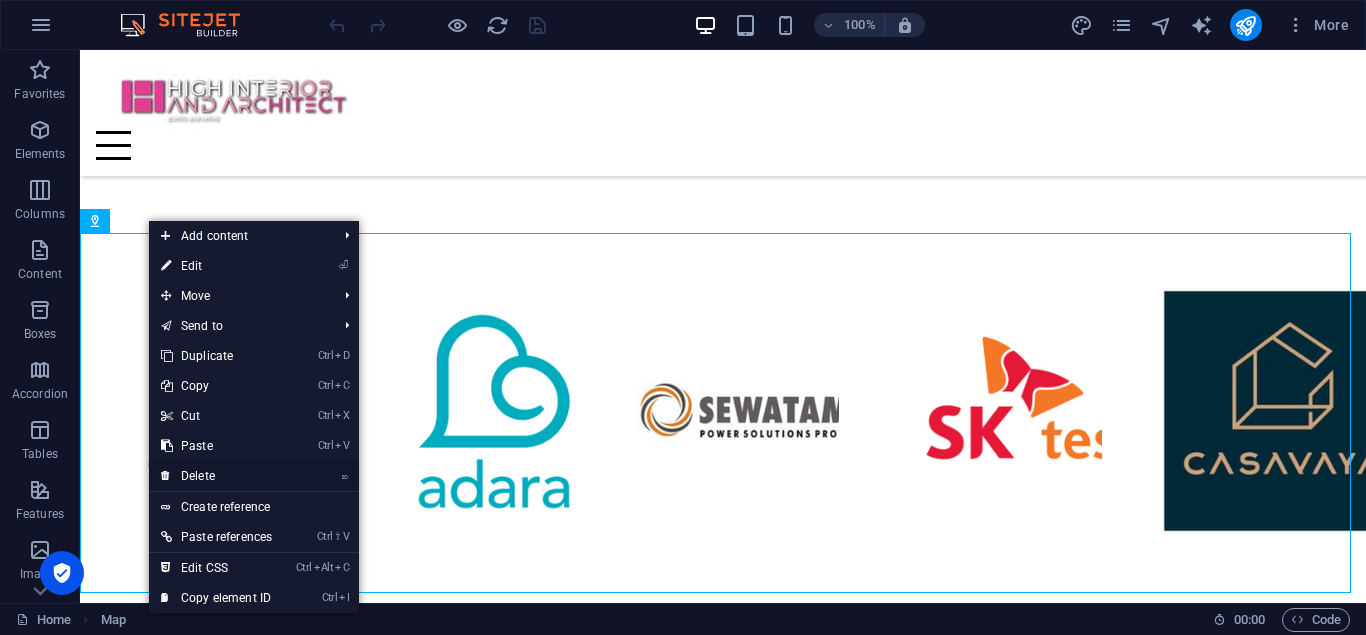 click on "⌦  Delete" at bounding box center [216, 476] 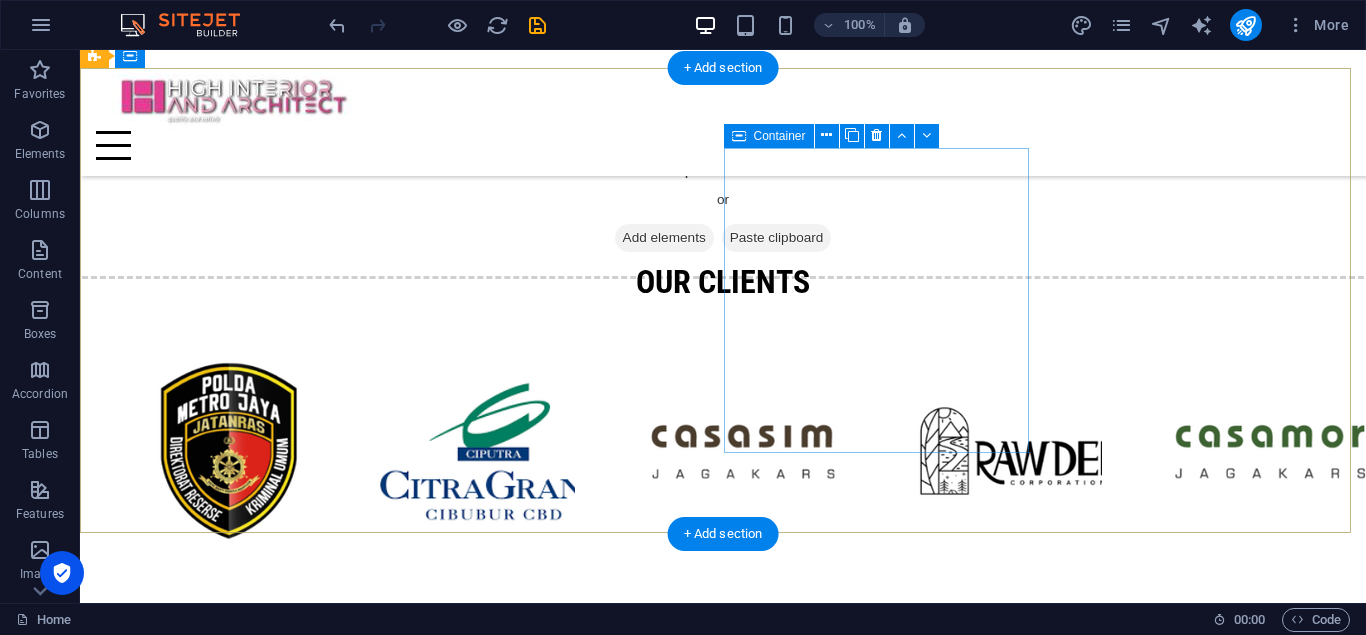scroll, scrollTop: 3767, scrollLeft: 0, axis: vertical 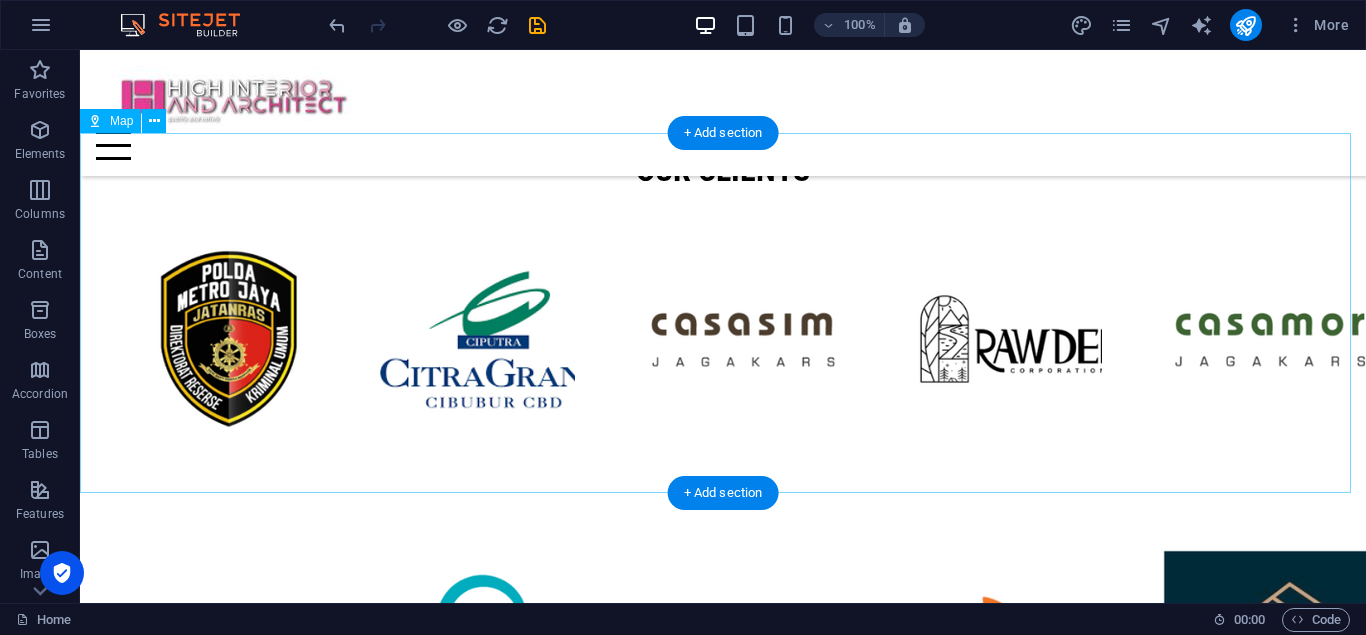 click at bounding box center (723, 2472) 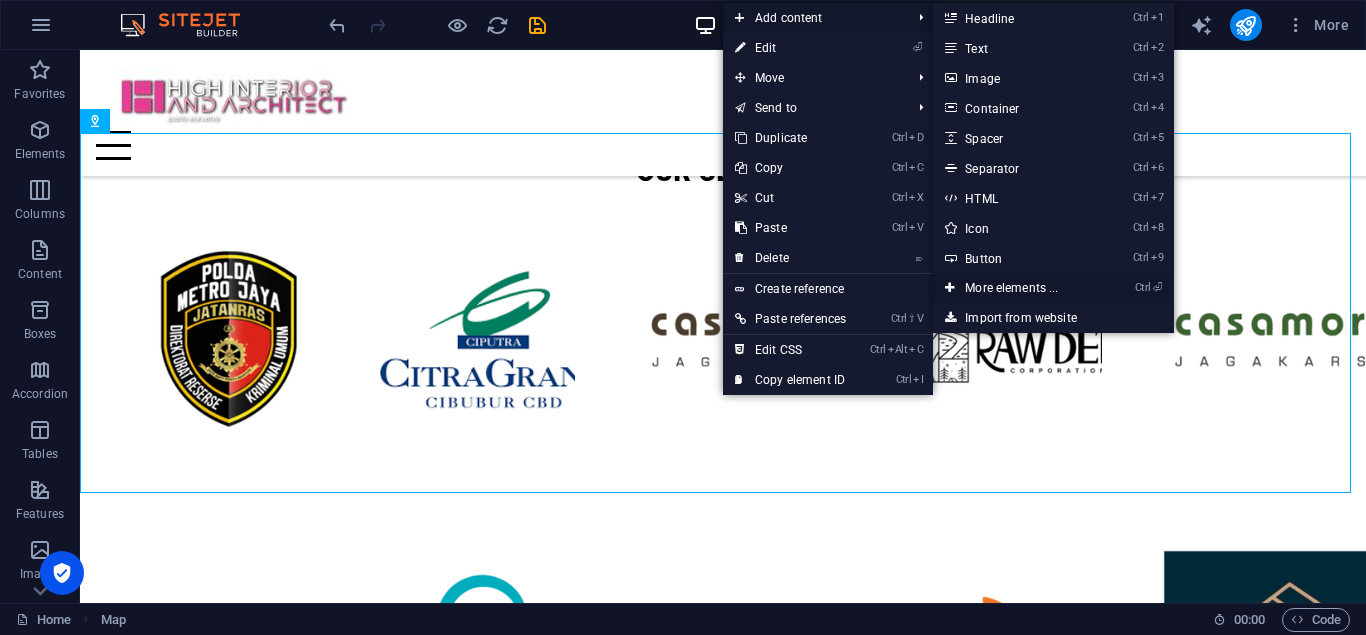 click on "Ctrl ⏎  More elements ..." at bounding box center (1015, 288) 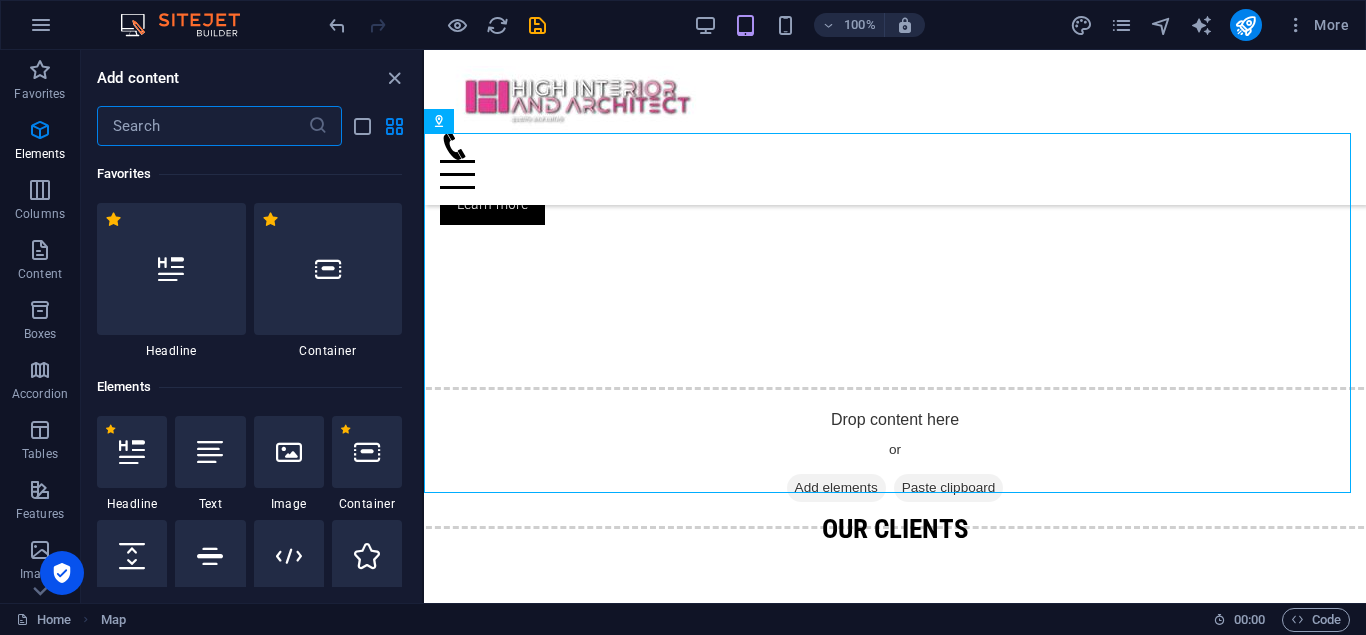 scroll, scrollTop: 3734, scrollLeft: 0, axis: vertical 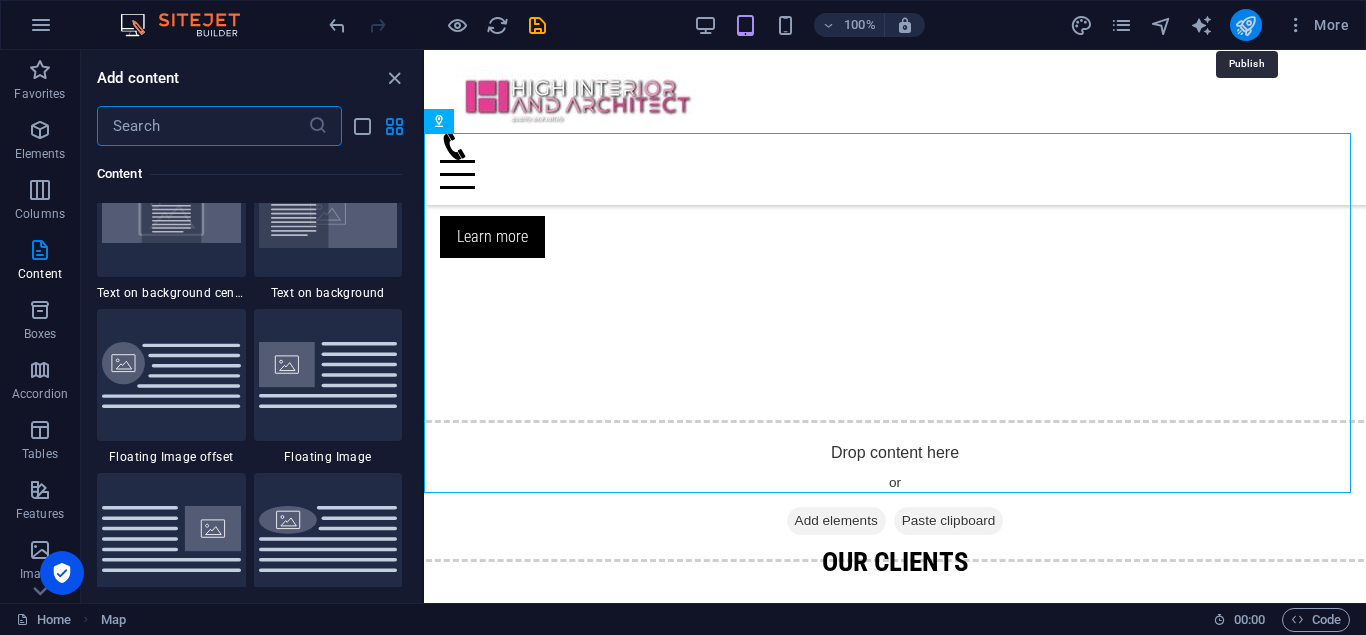 click at bounding box center (1245, 25) 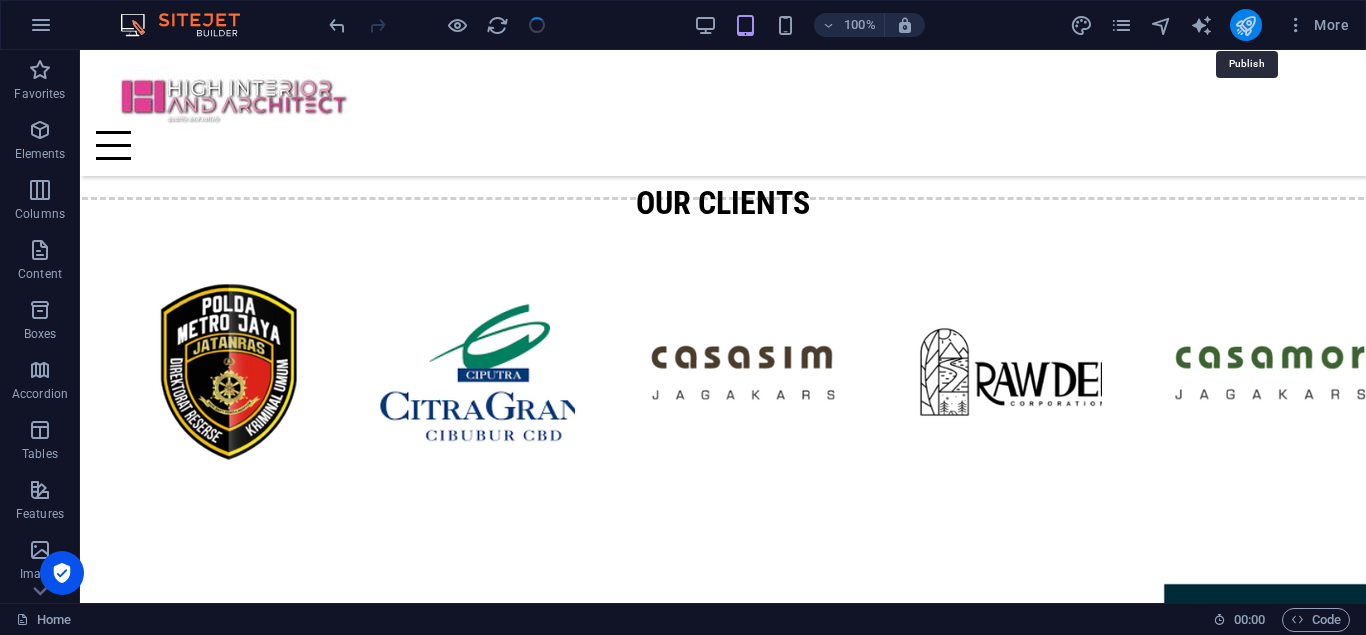 scroll, scrollTop: 3767, scrollLeft: 0, axis: vertical 